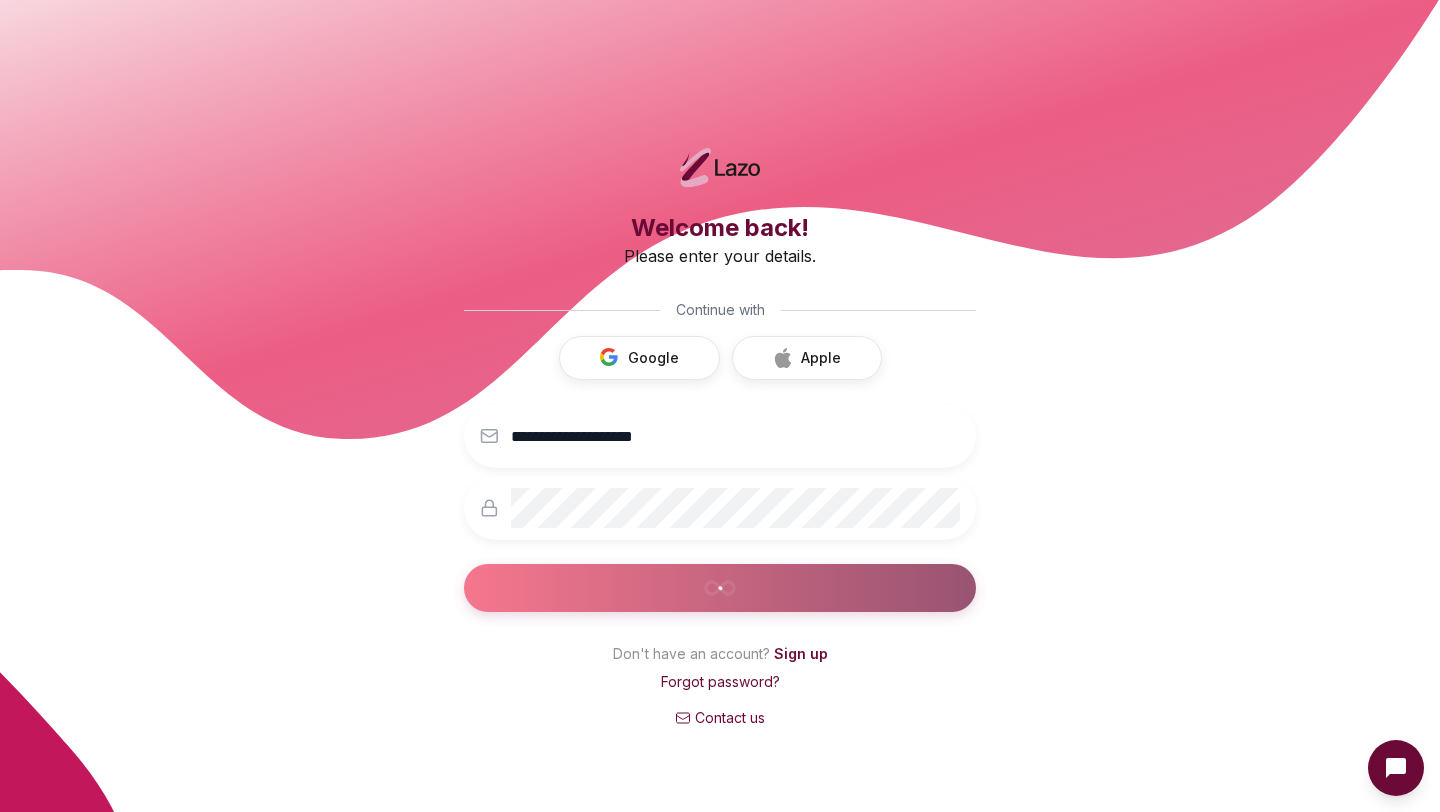 scroll, scrollTop: 0, scrollLeft: 0, axis: both 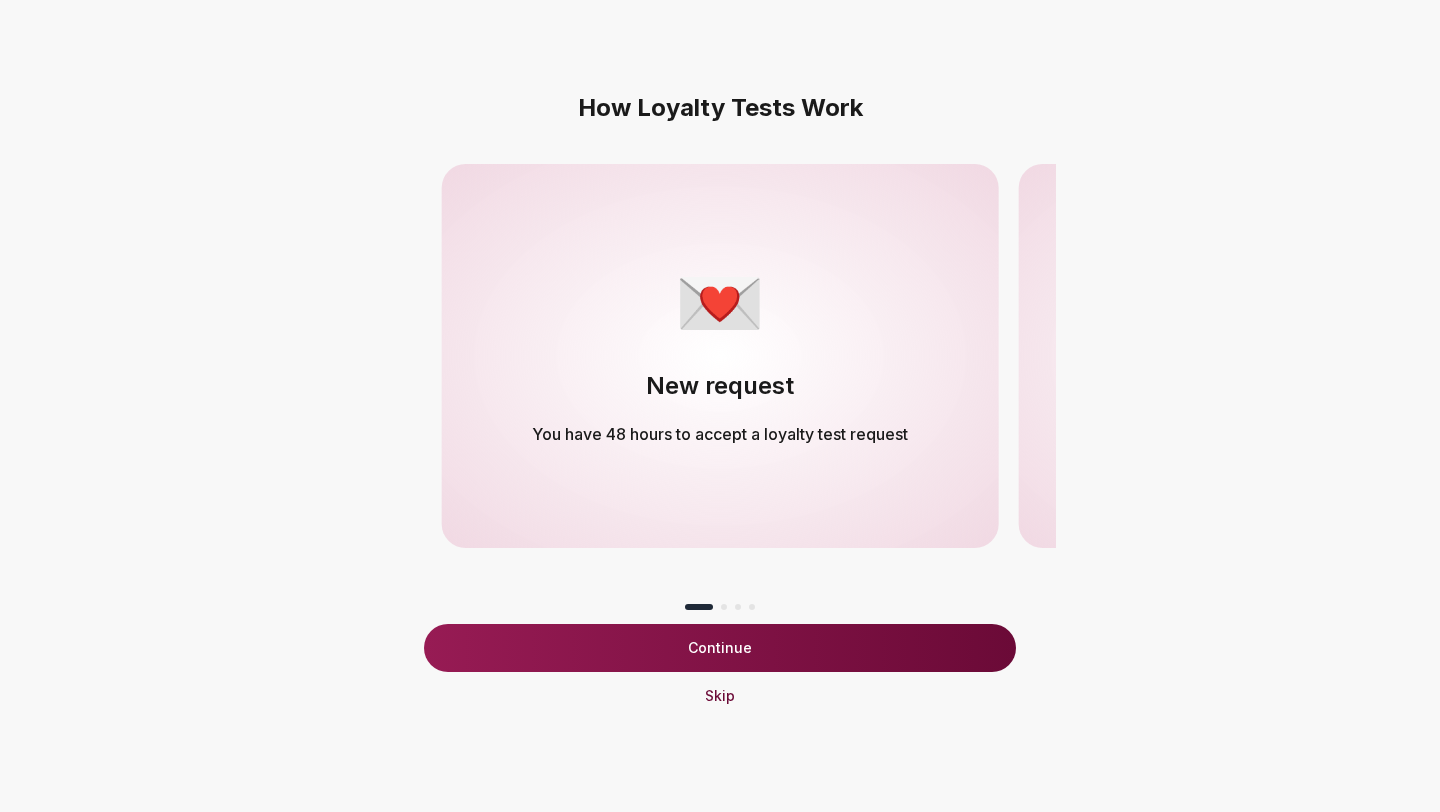 click on "Continue" at bounding box center (720, 648) 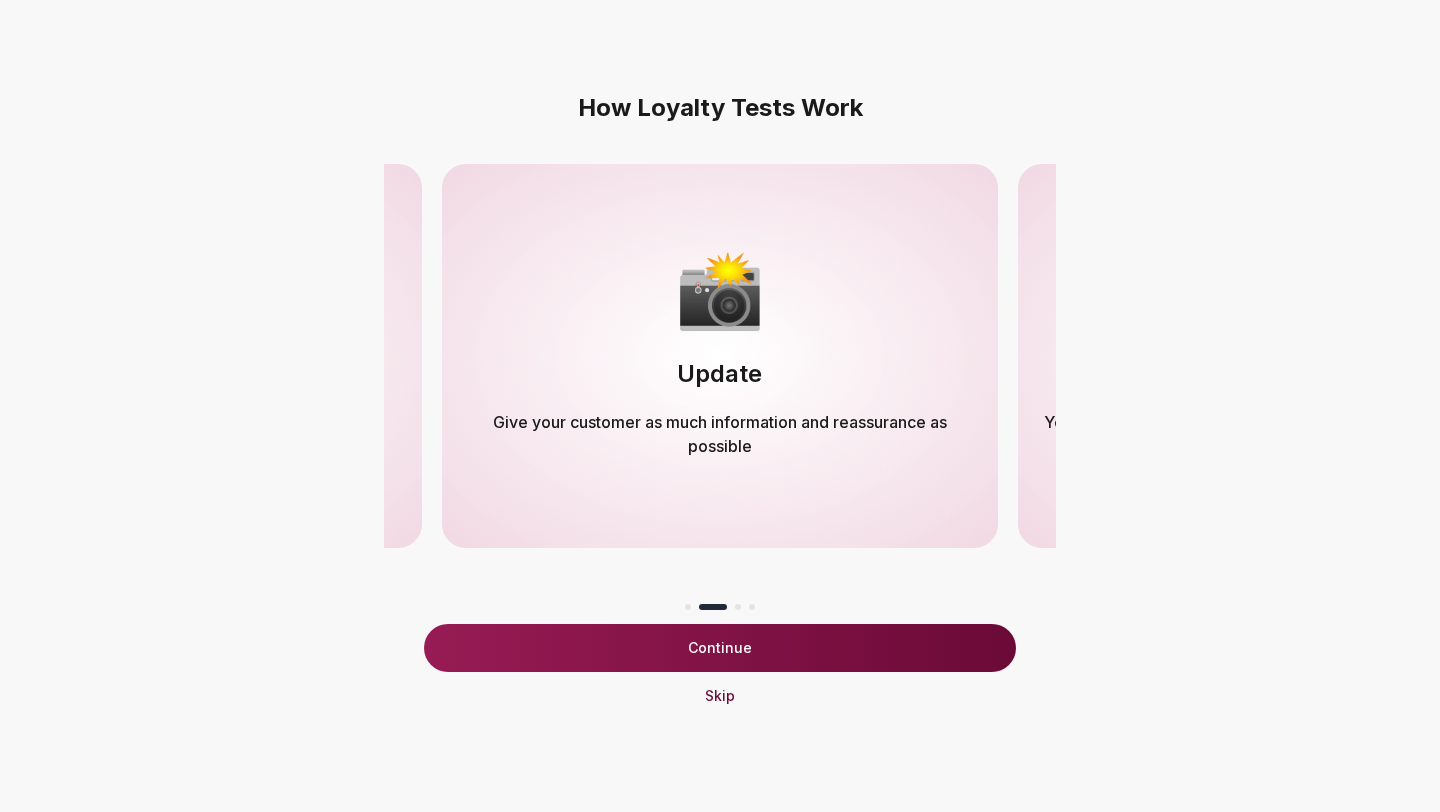 click on "Continue" at bounding box center [720, 648] 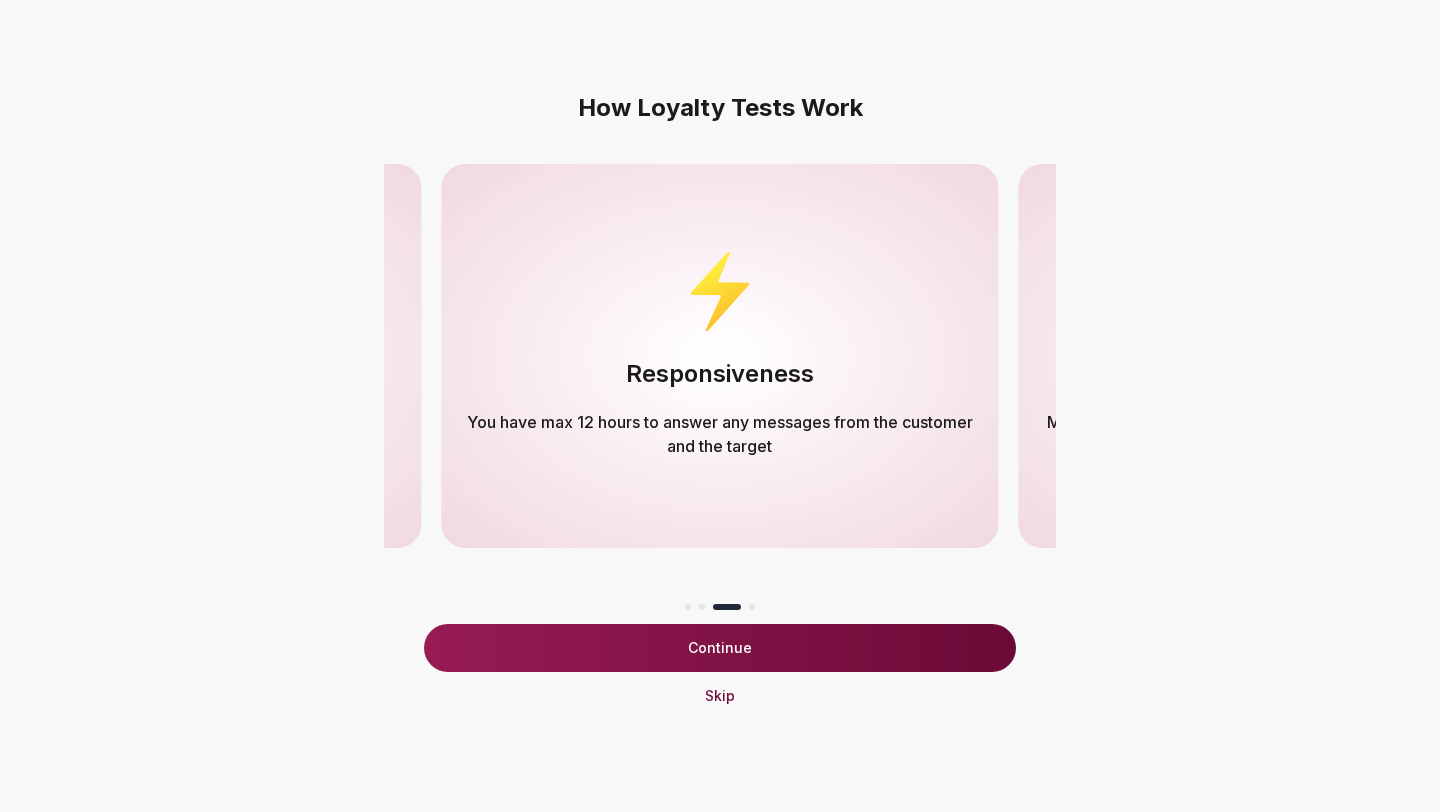 click at bounding box center [702, 607] 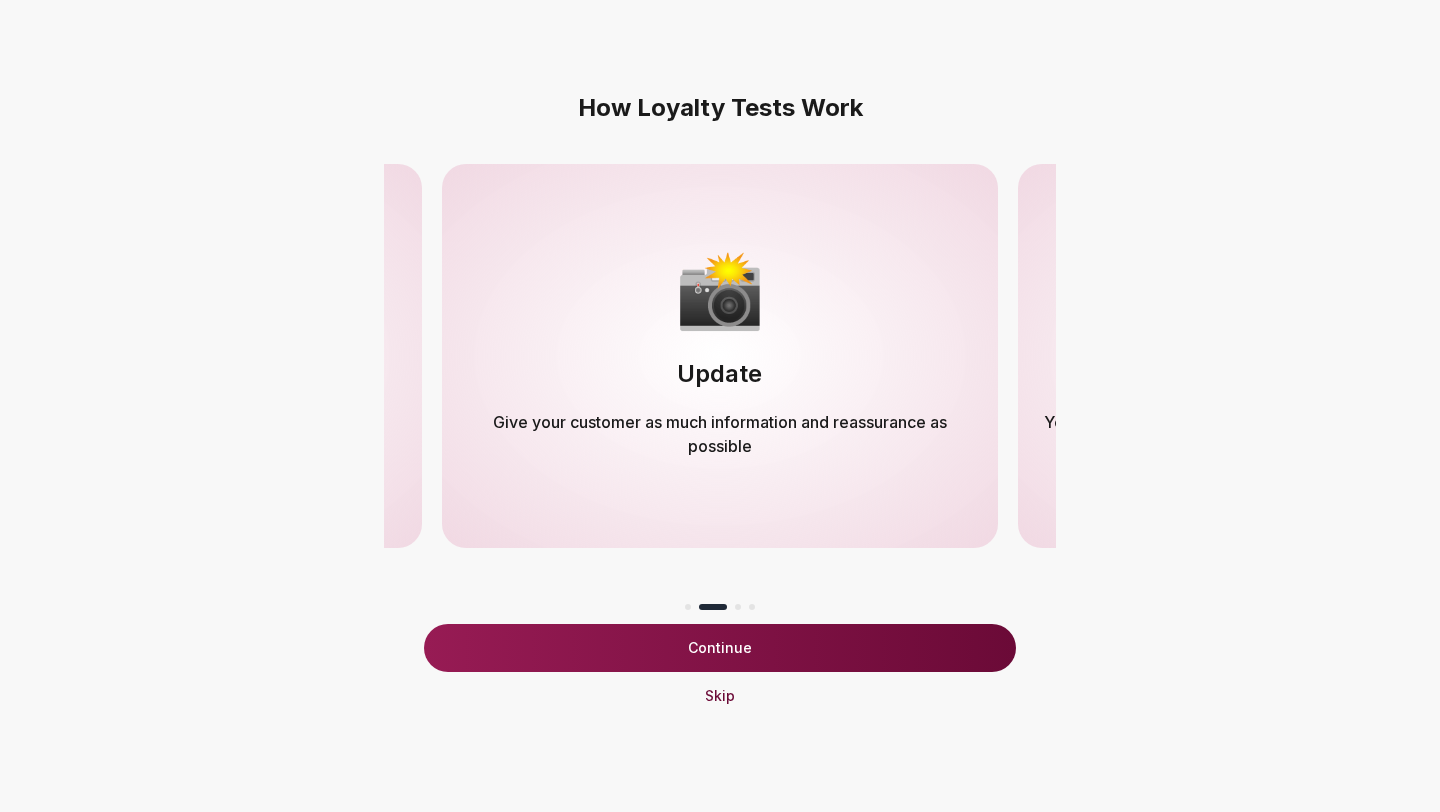 click at bounding box center (688, 607) 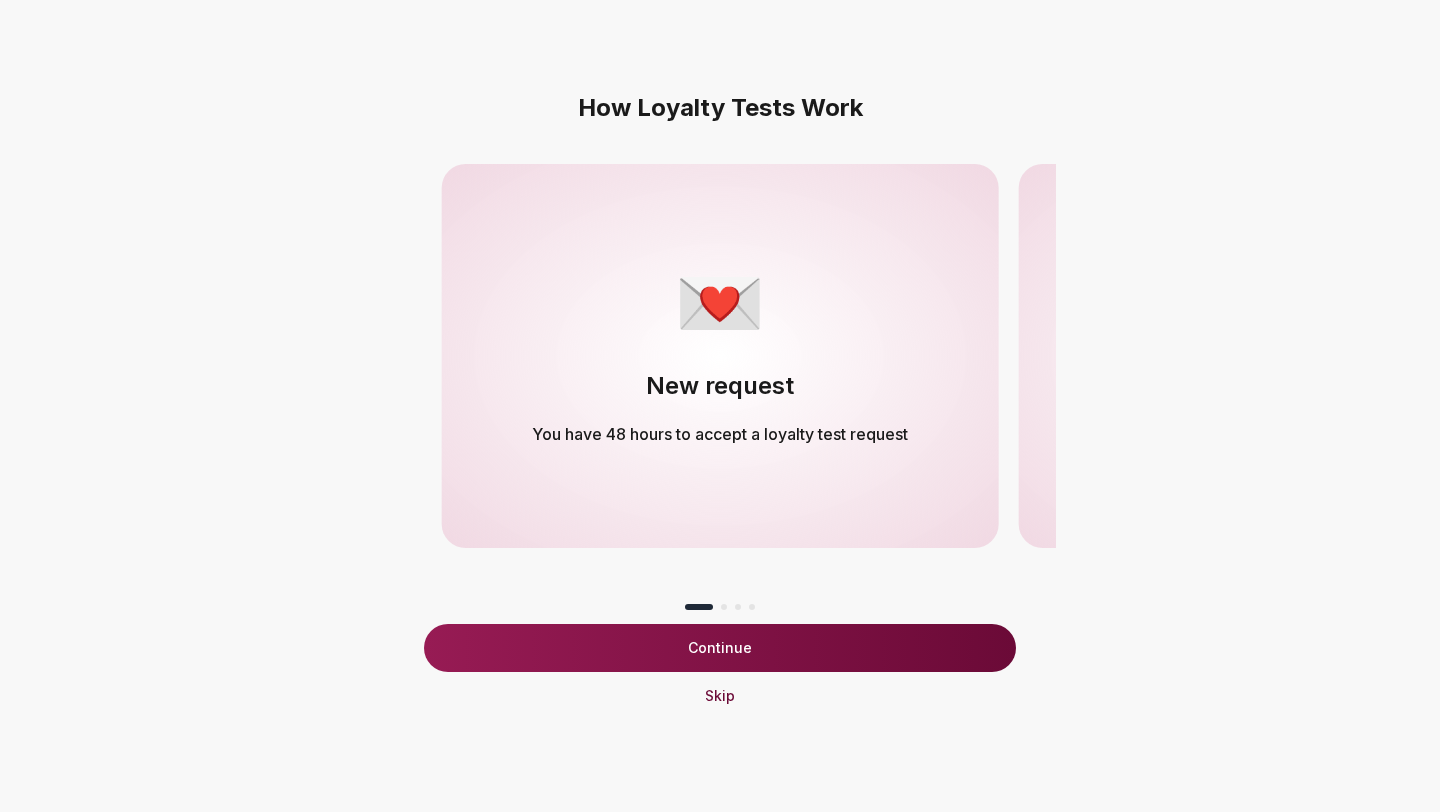 click on "Continue" at bounding box center (720, 648) 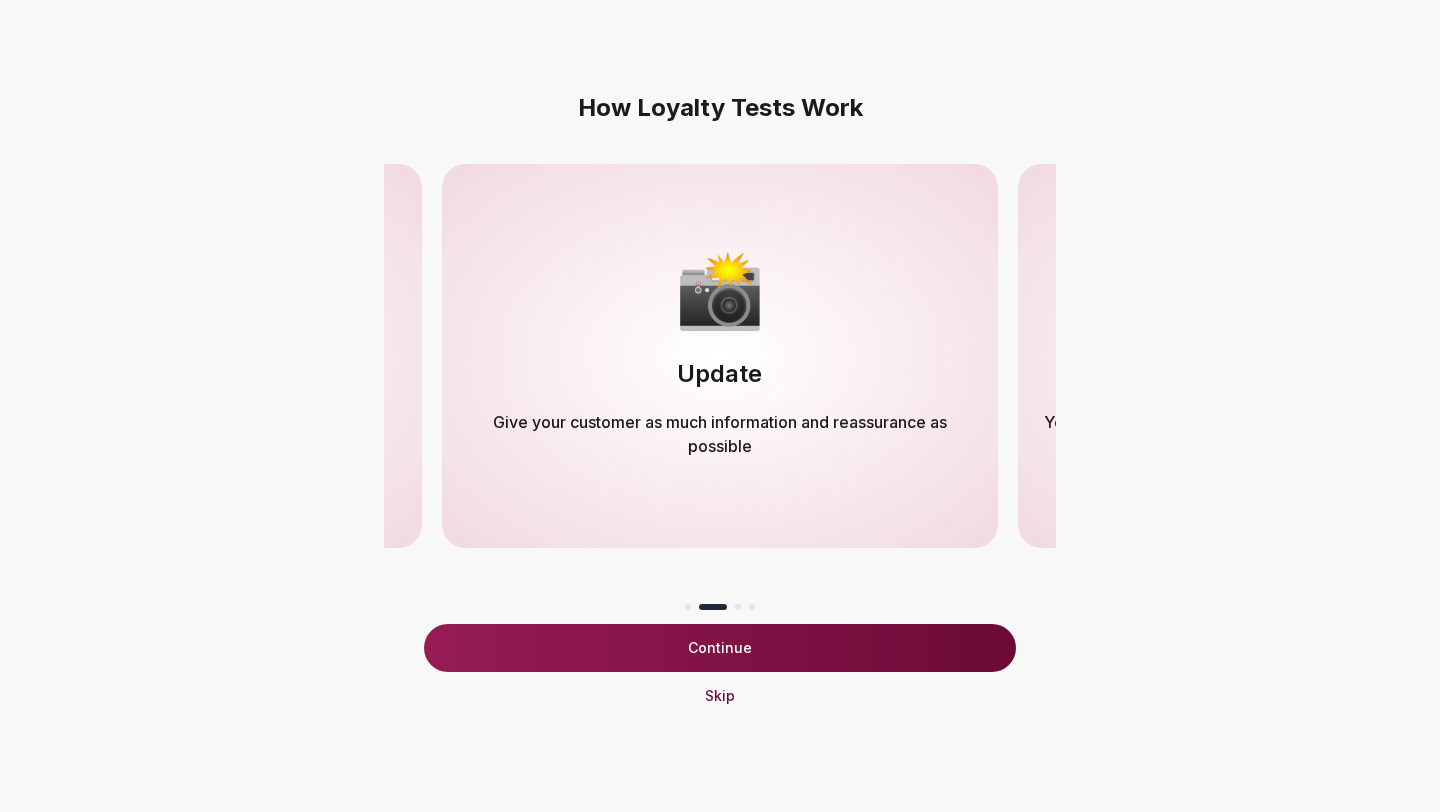 click on "Continue" at bounding box center (720, 648) 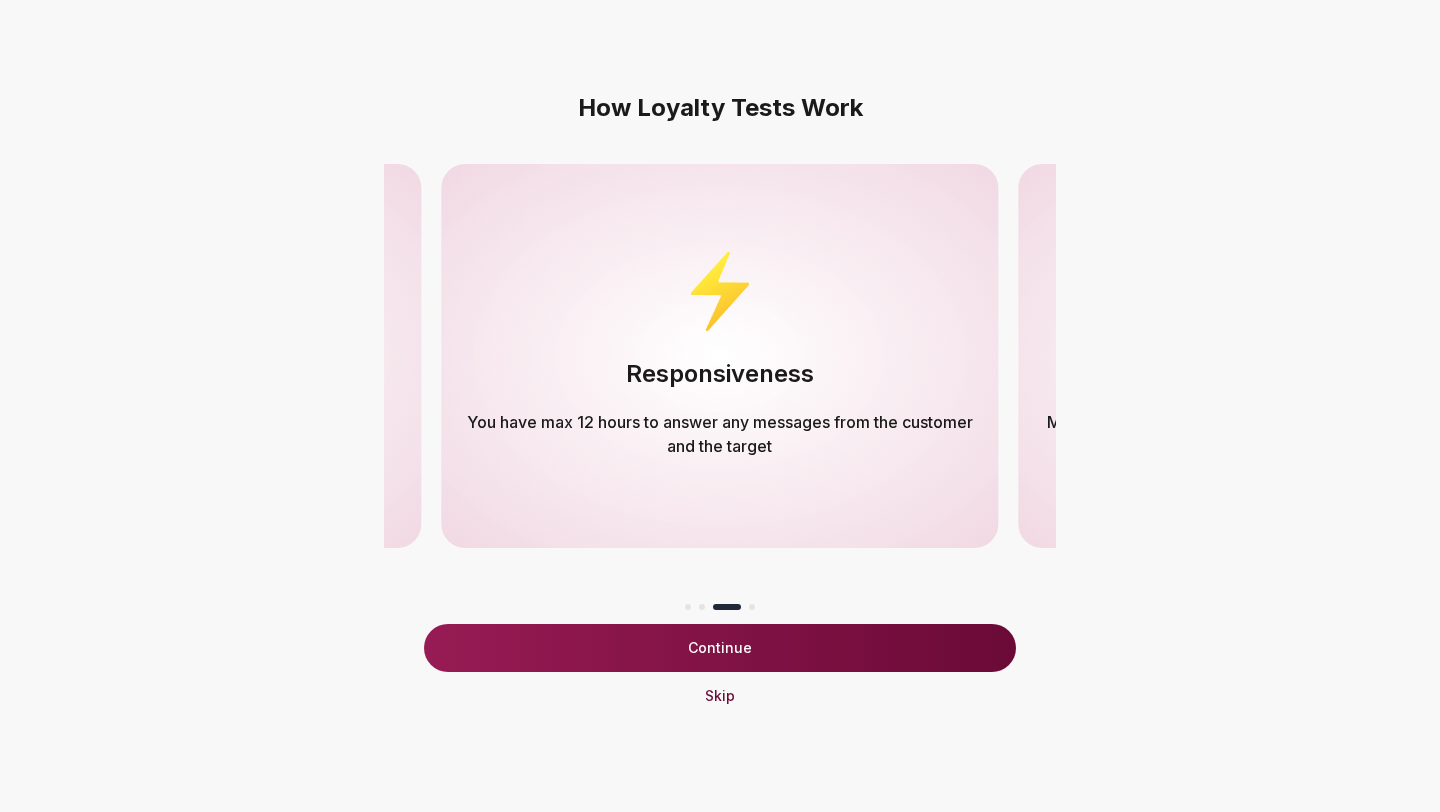 click on "Continue" at bounding box center (720, 648) 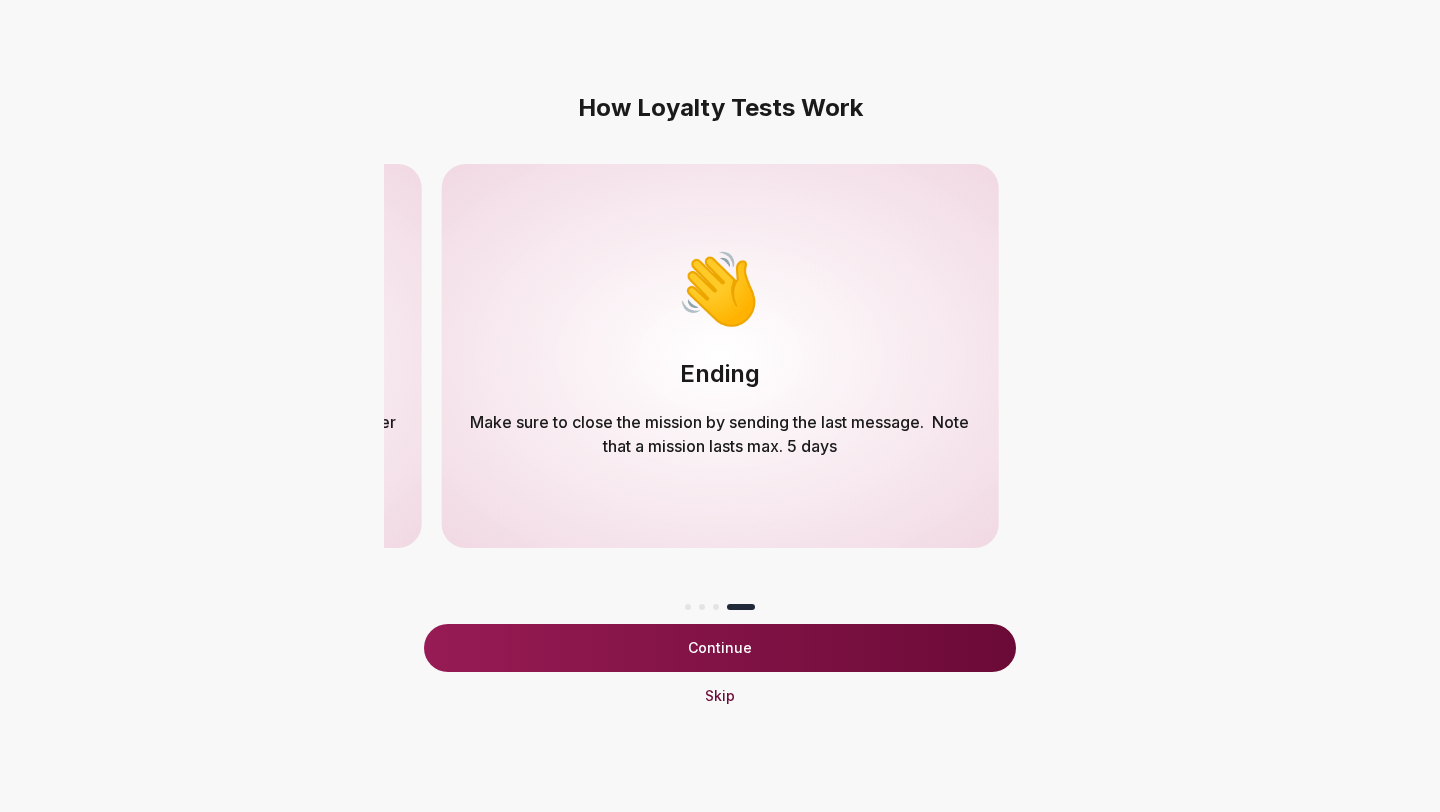 click on "Continue" at bounding box center (720, 648) 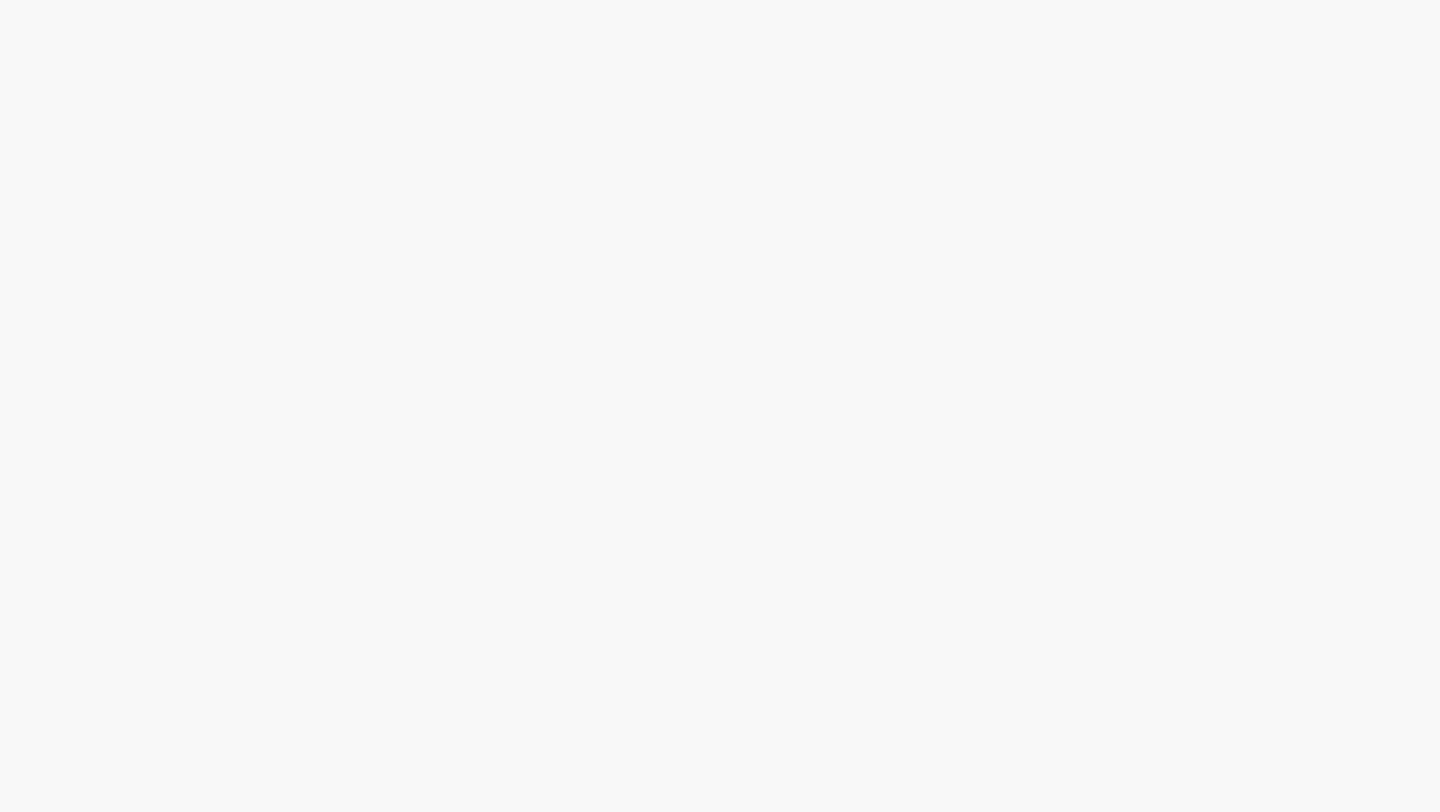 scroll, scrollTop: 0, scrollLeft: 0, axis: both 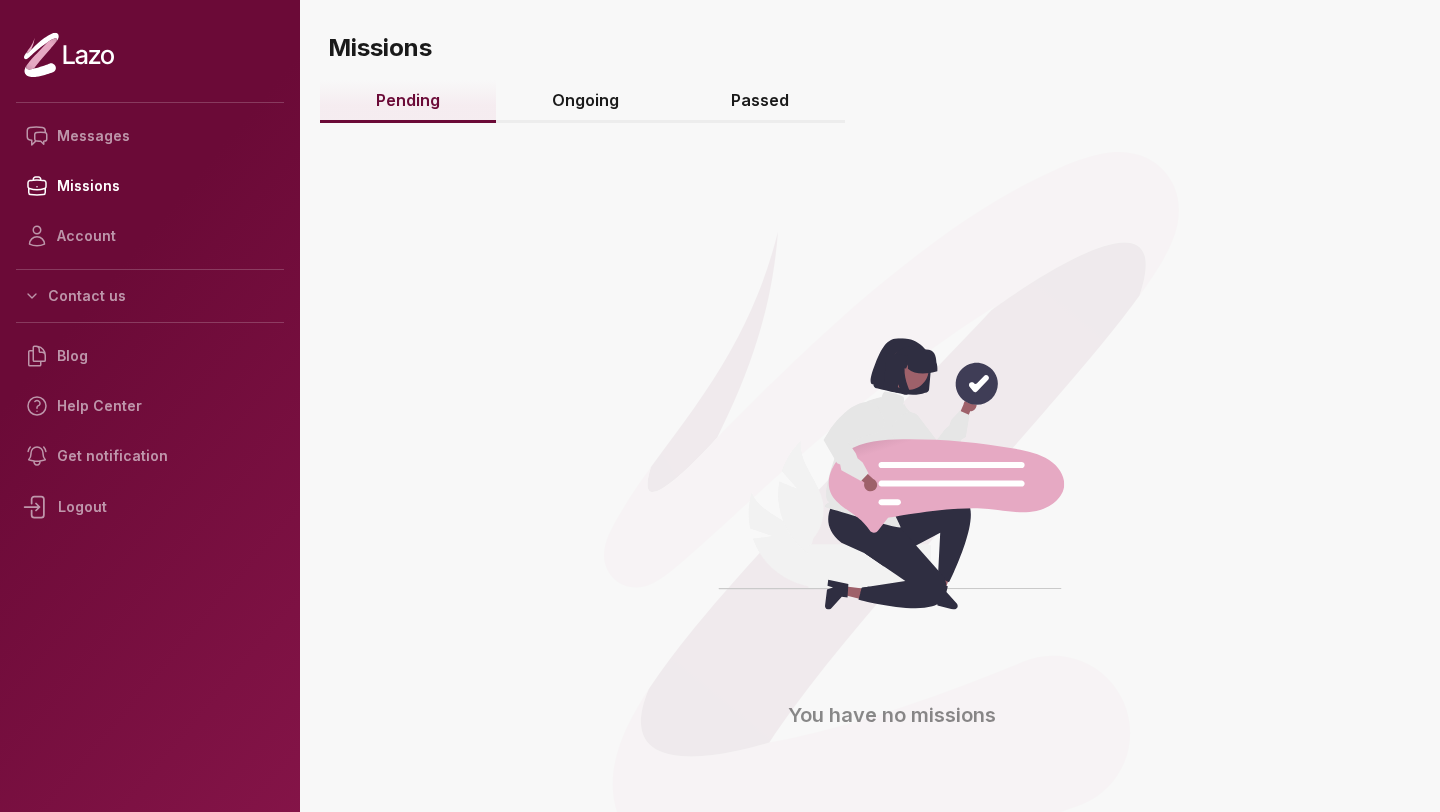 click on "Ongoing" at bounding box center (585, 101) 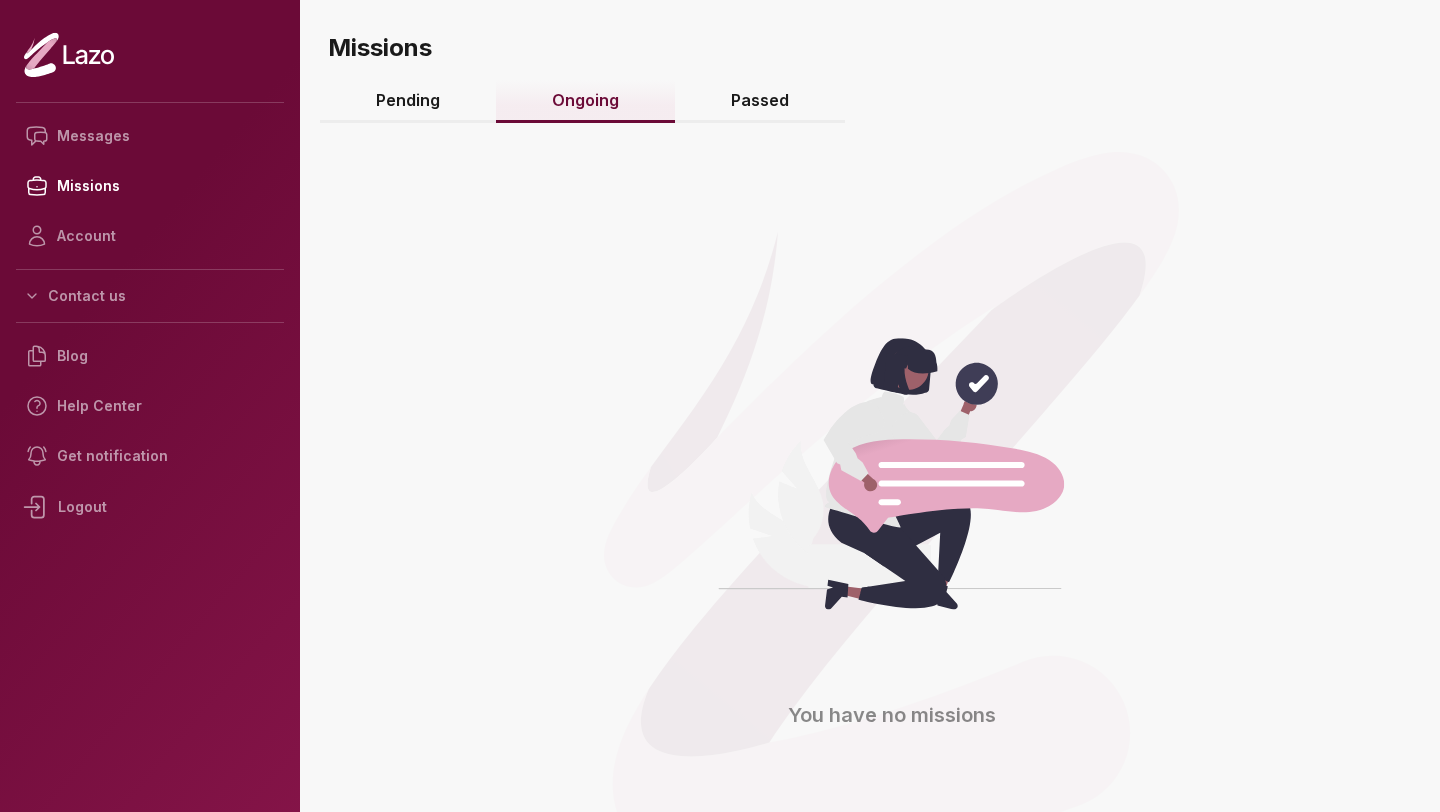 click on "Passed" at bounding box center (760, 101) 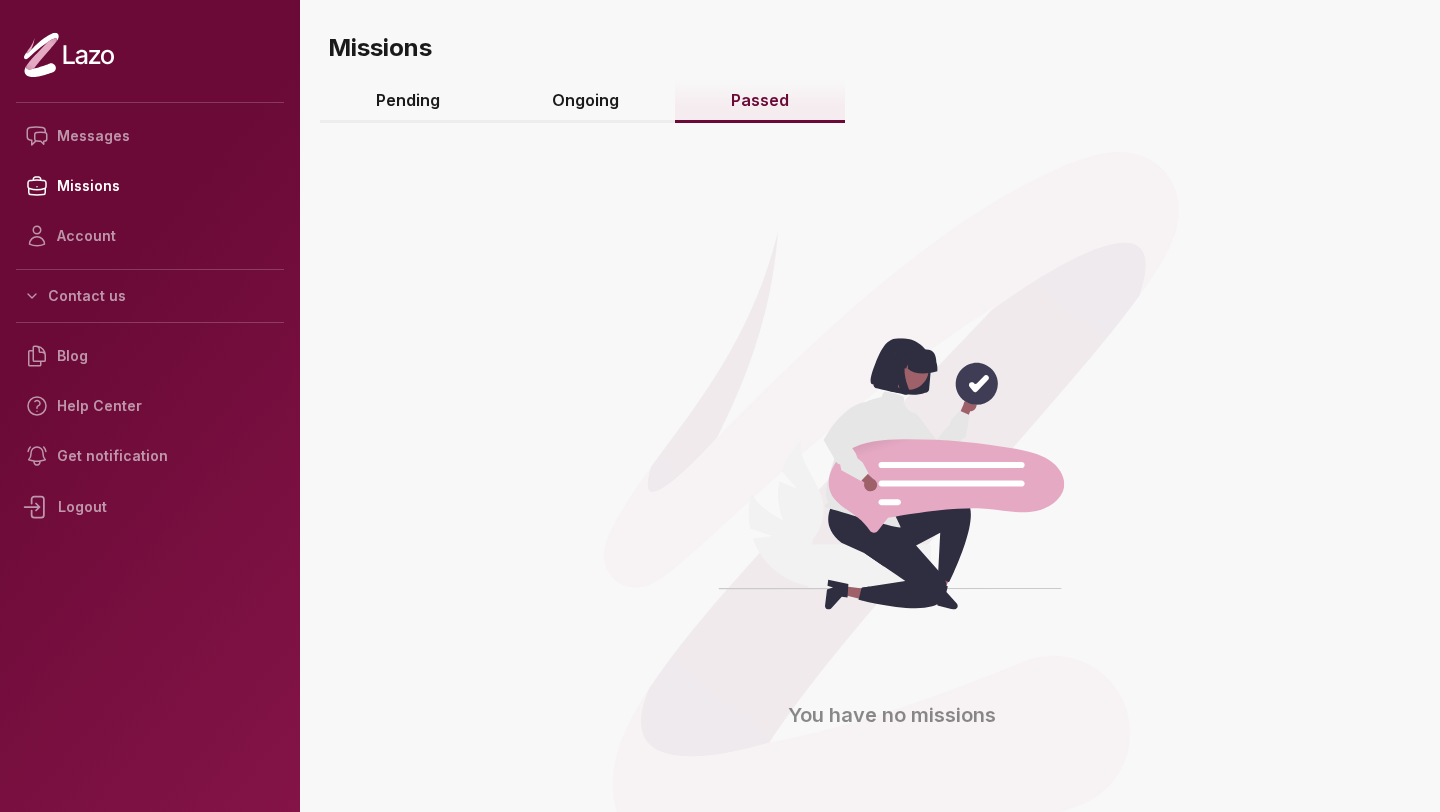 click on "Pending" at bounding box center [408, 101] 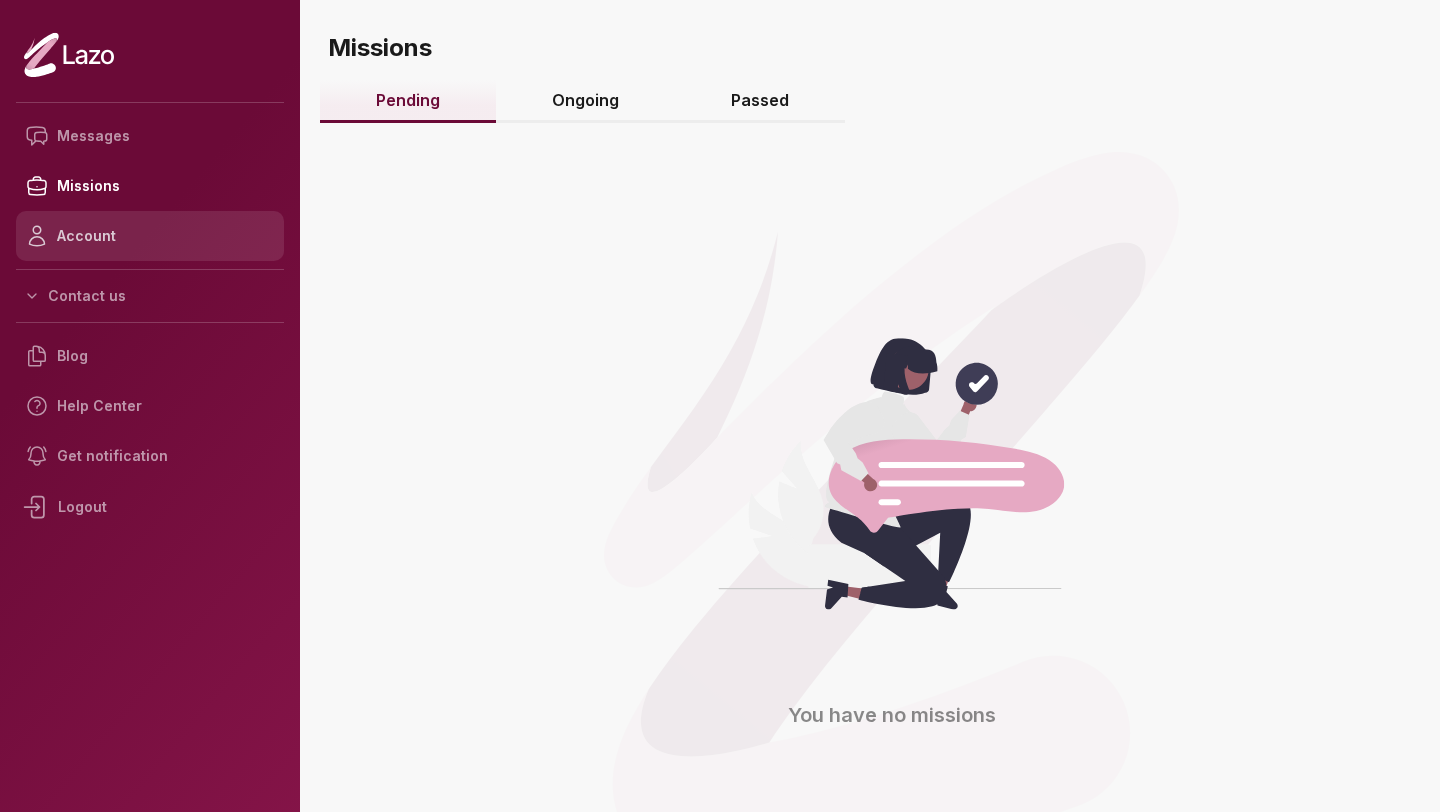 click on "Account" at bounding box center (150, 236) 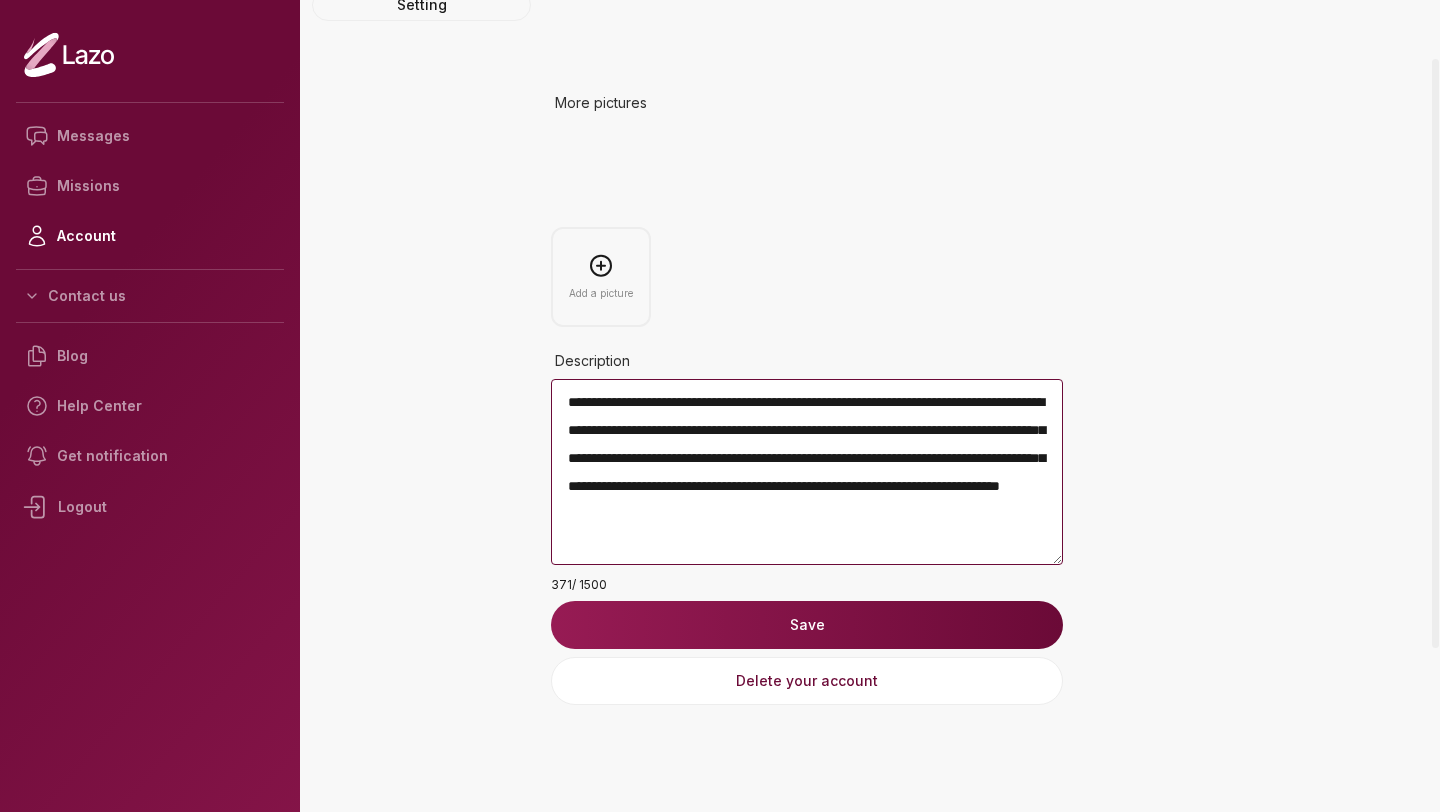 scroll, scrollTop: 304, scrollLeft: 0, axis: vertical 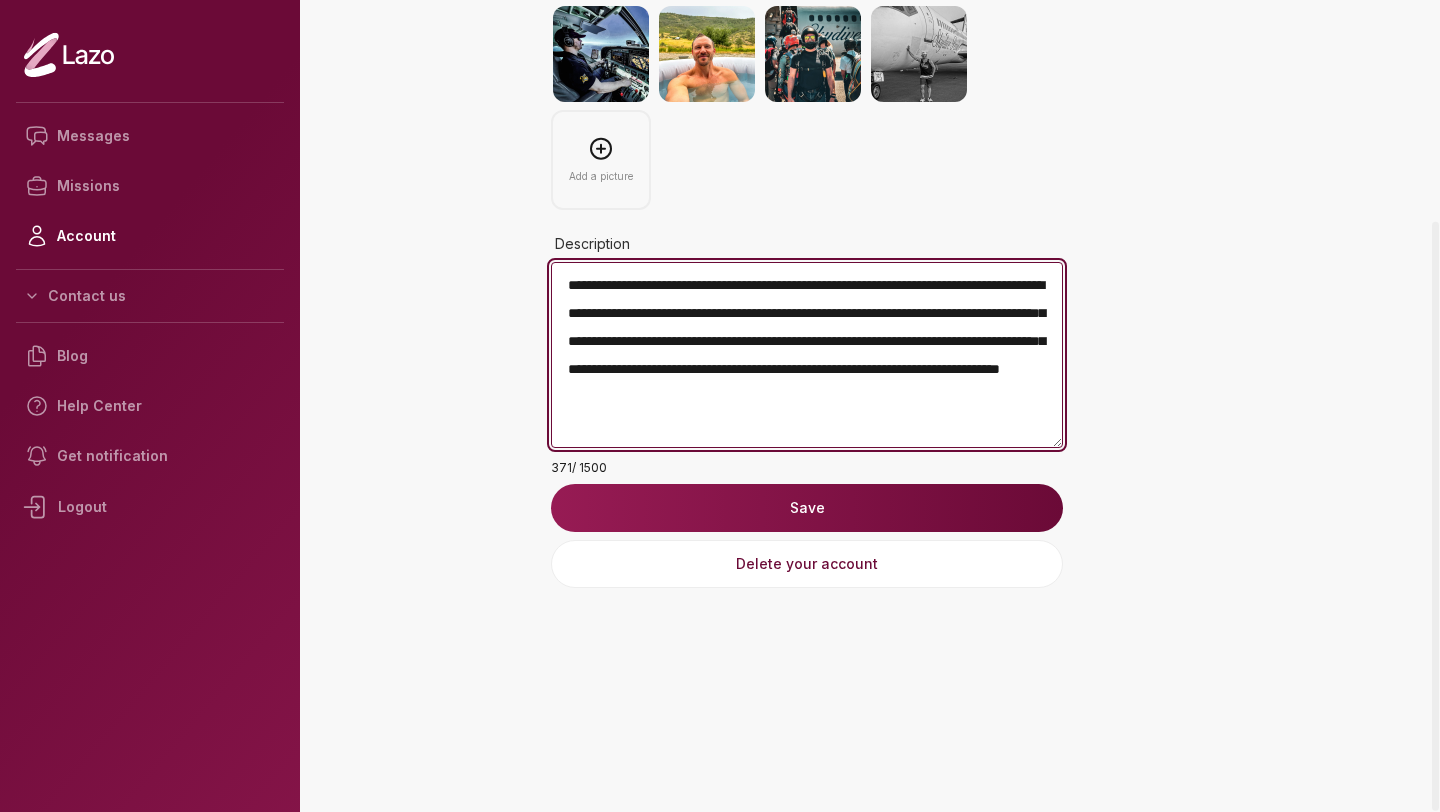 click on "**********" at bounding box center (807, 355) 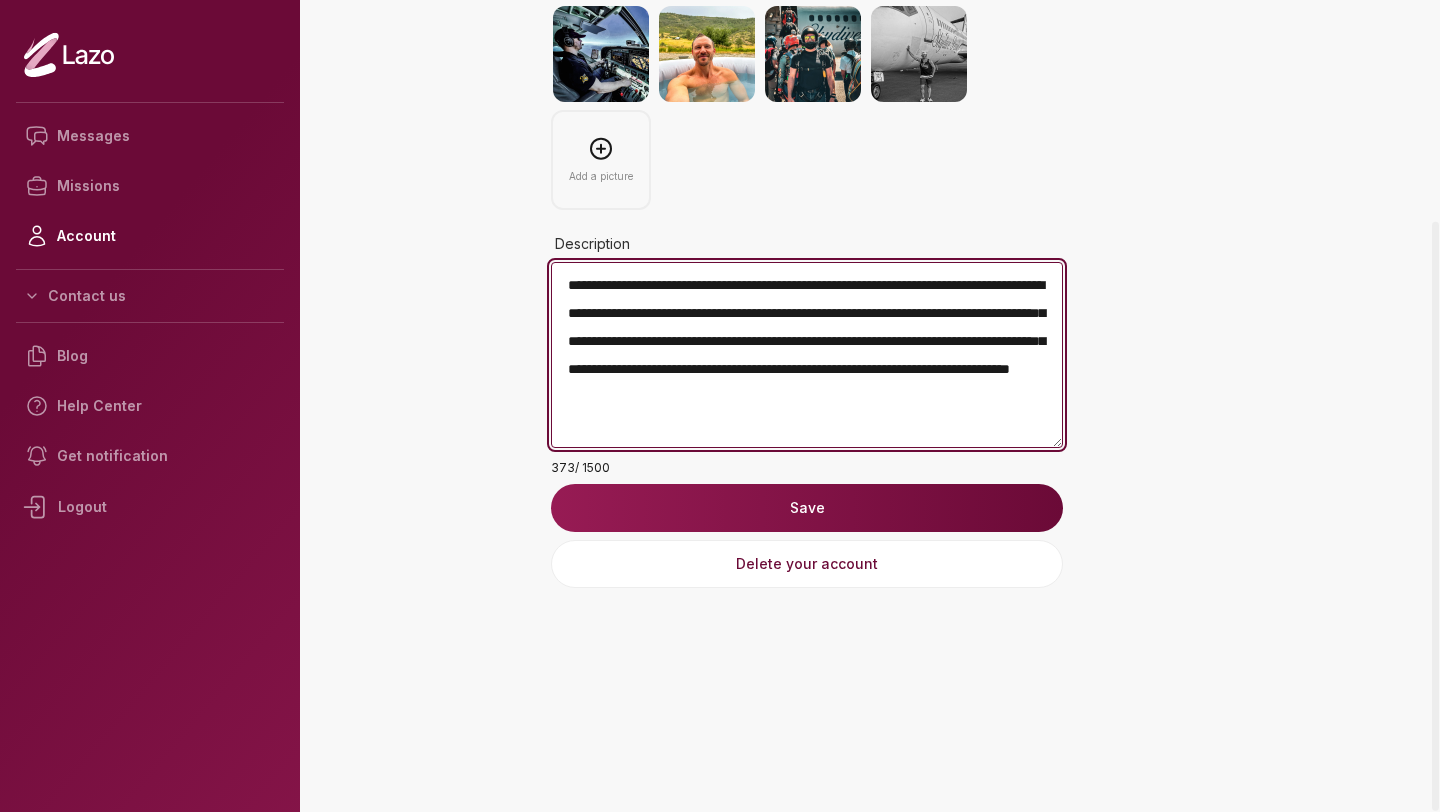 click on "**********" at bounding box center [807, 355] 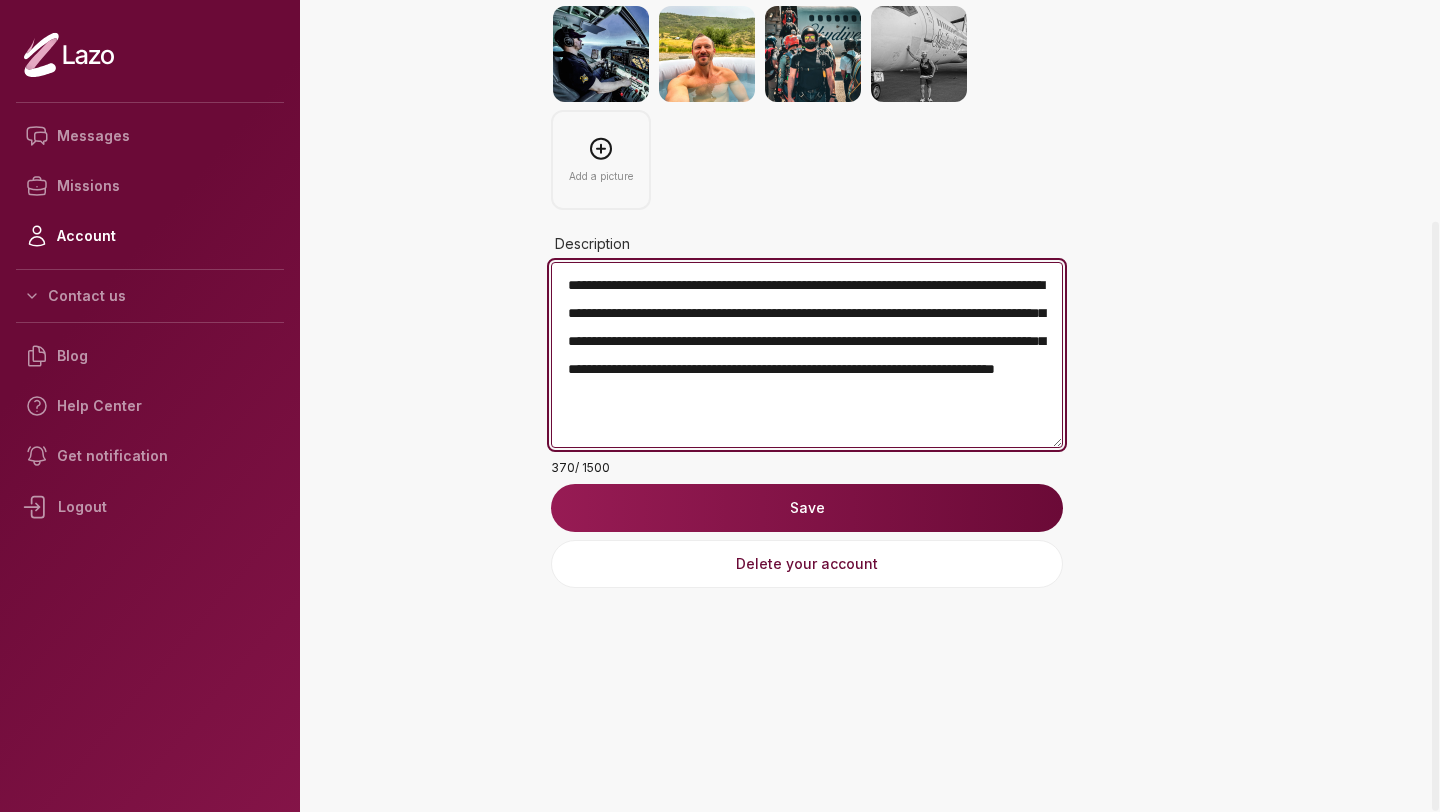 type on "**********" 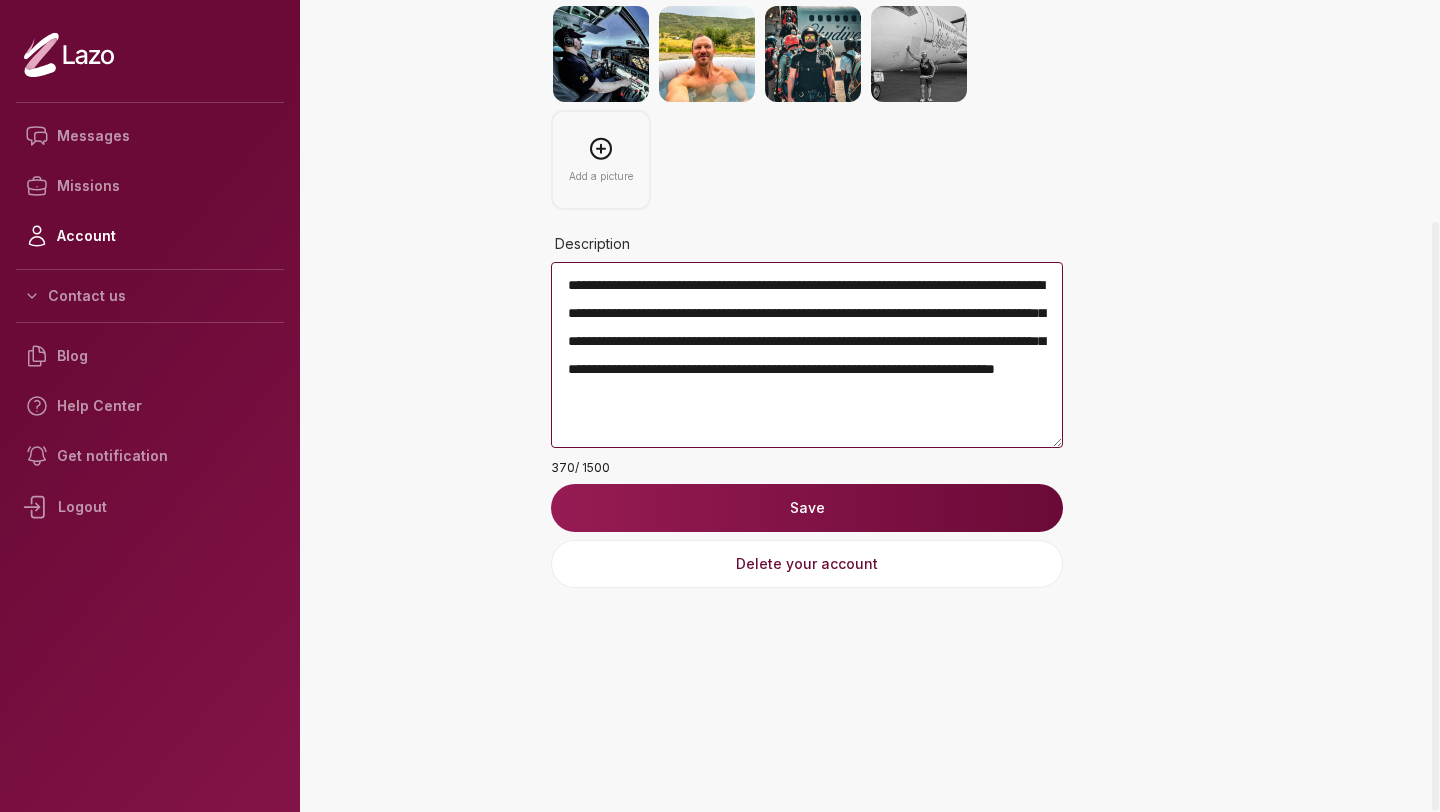 click on "Save" at bounding box center (807, 508) 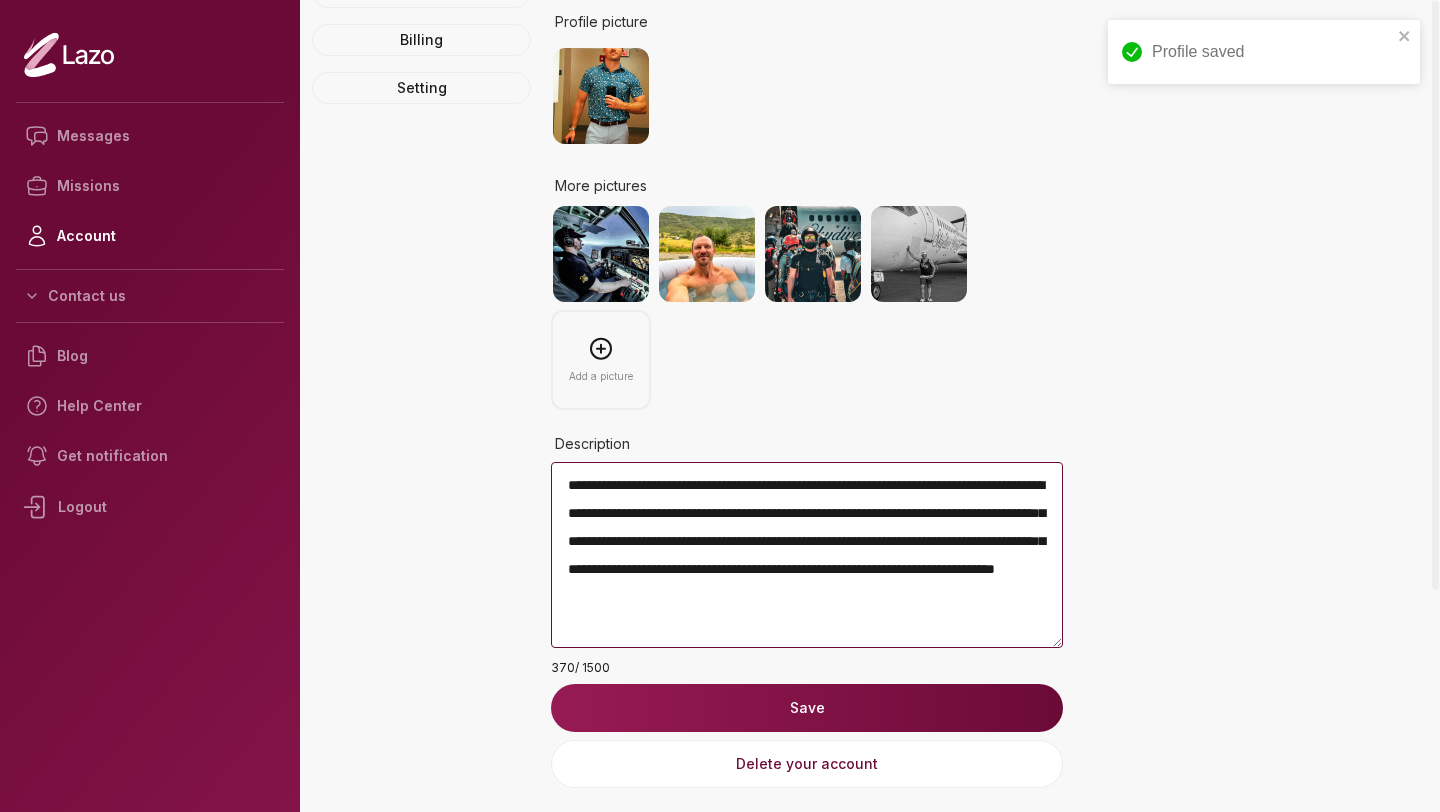 scroll, scrollTop: 0, scrollLeft: 0, axis: both 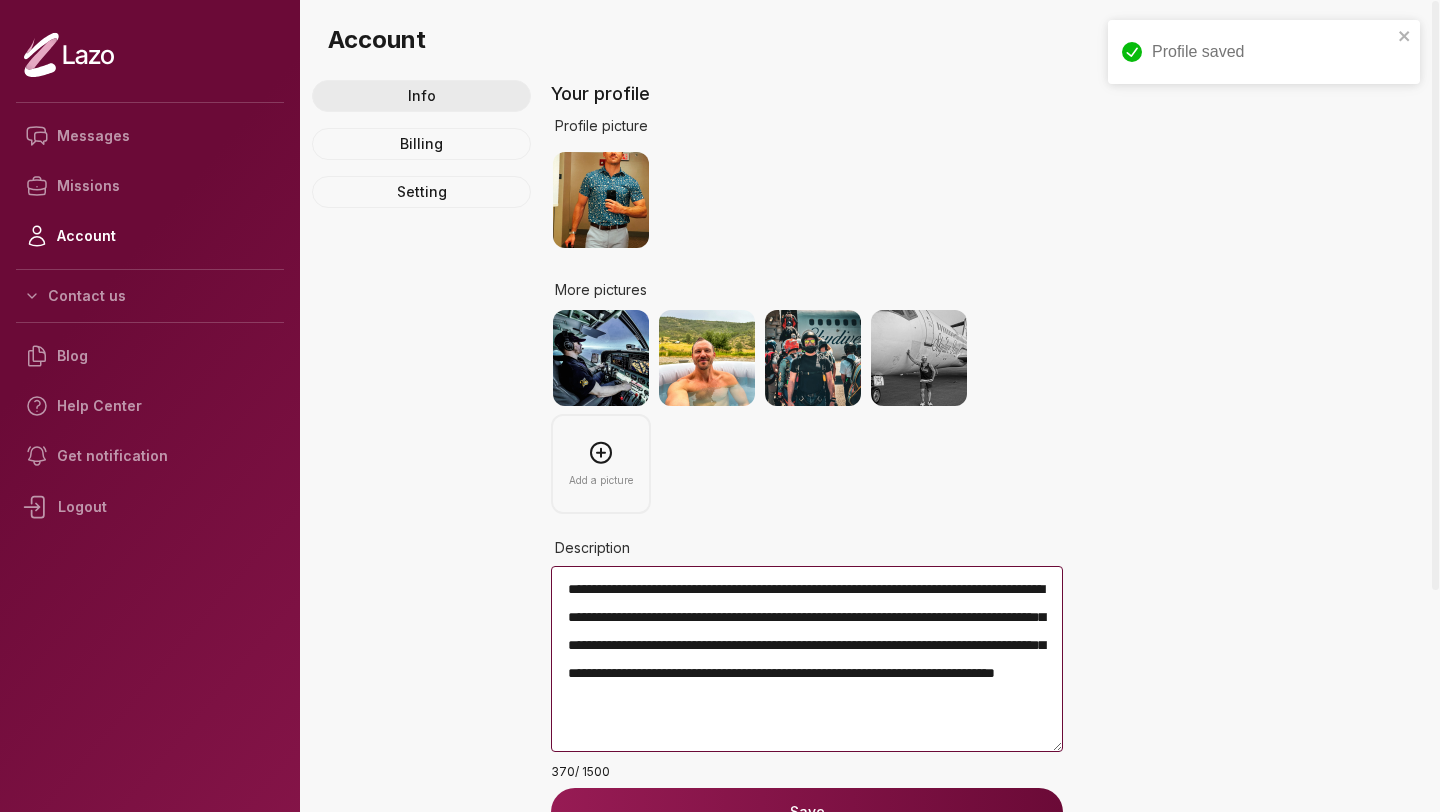 click on "Info" at bounding box center (421, 96) 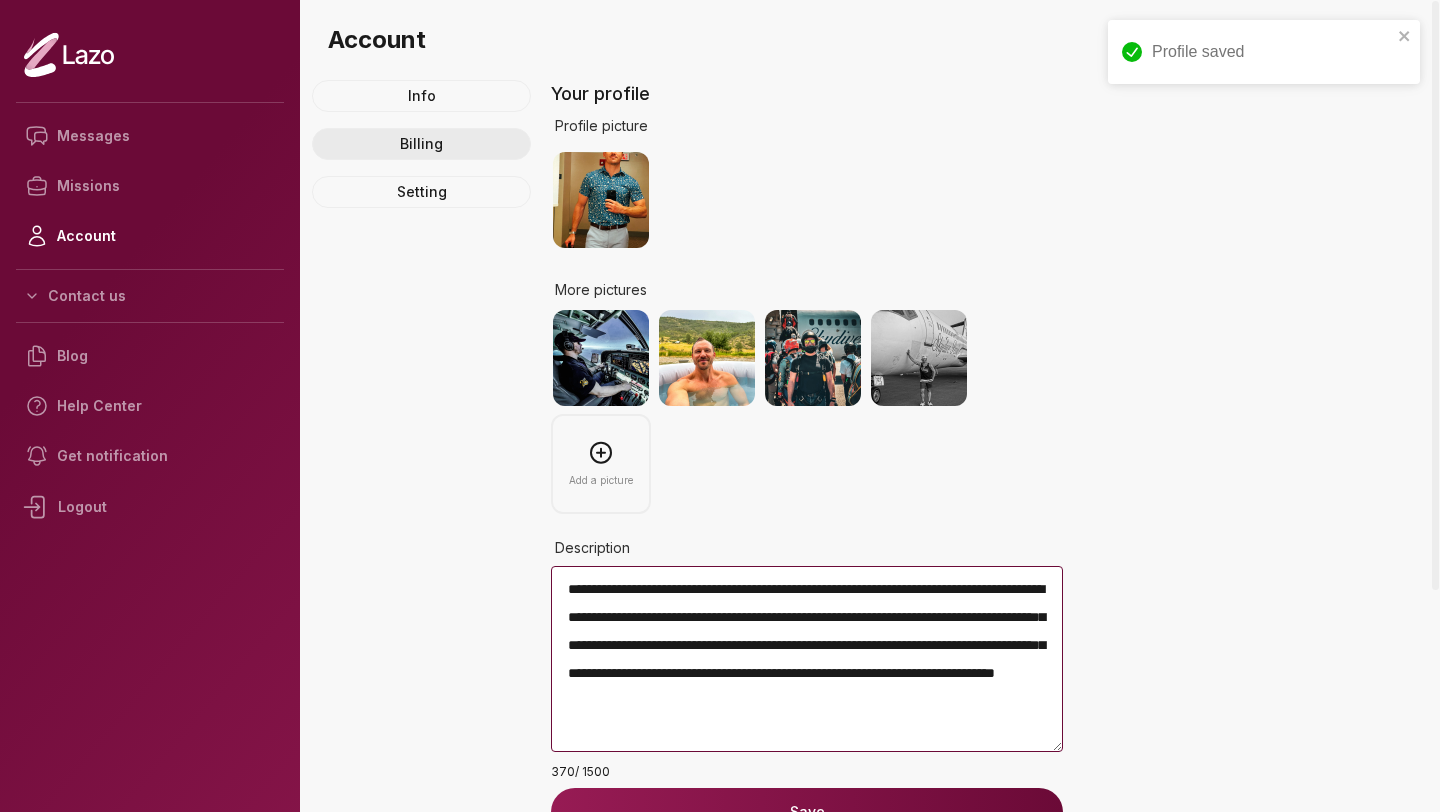 click on "Billing" at bounding box center [421, 144] 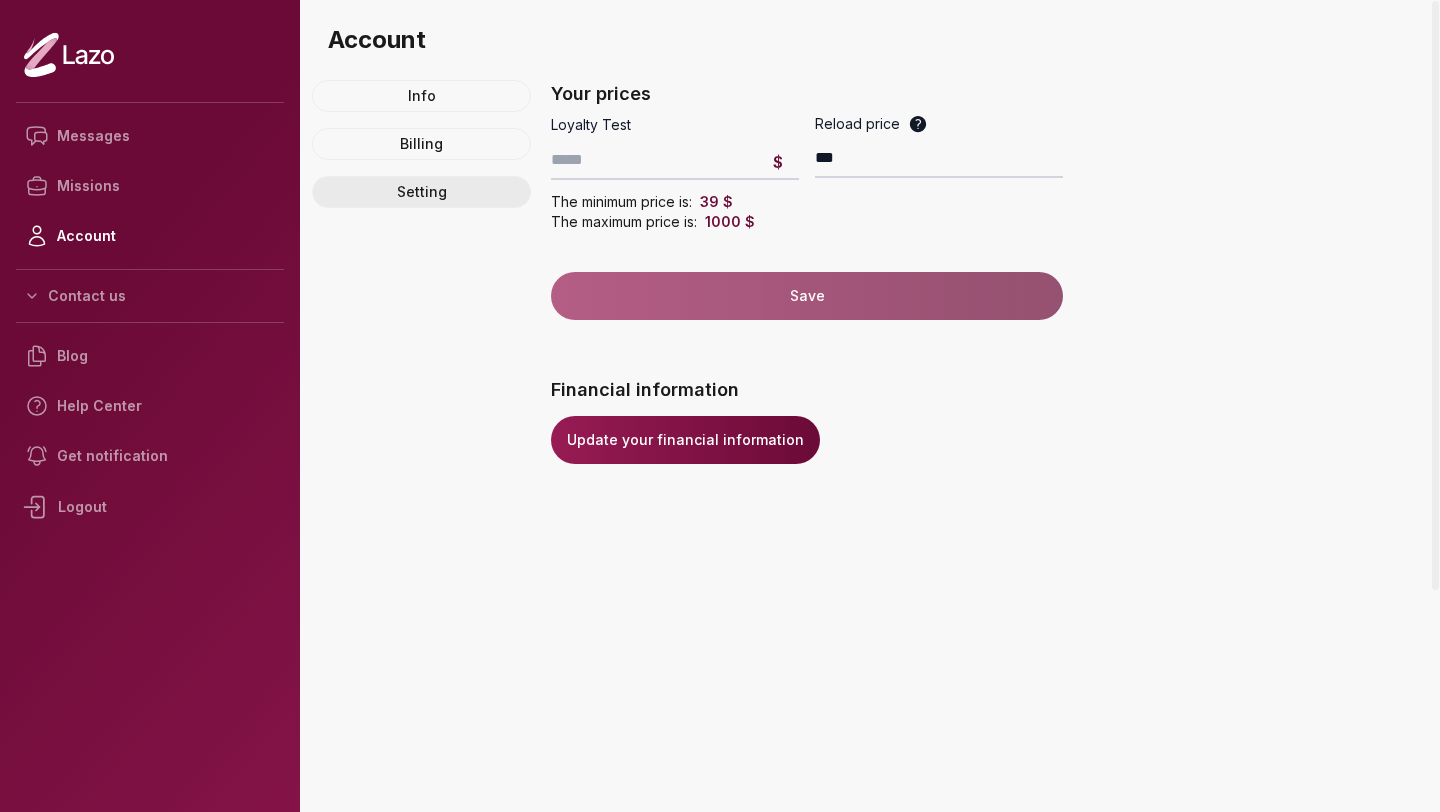 click on "Setting" at bounding box center [421, 192] 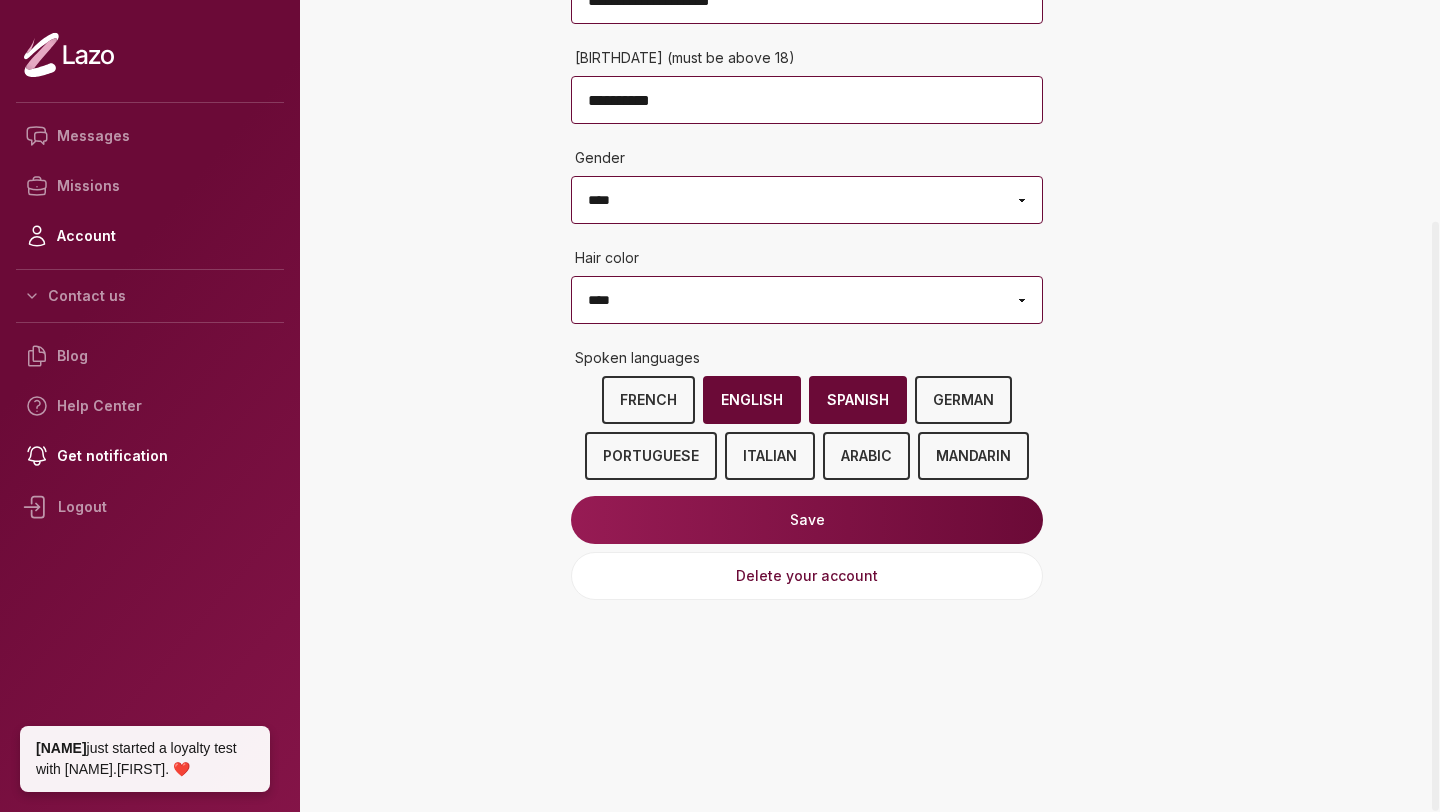 scroll, scrollTop: 444, scrollLeft: 0, axis: vertical 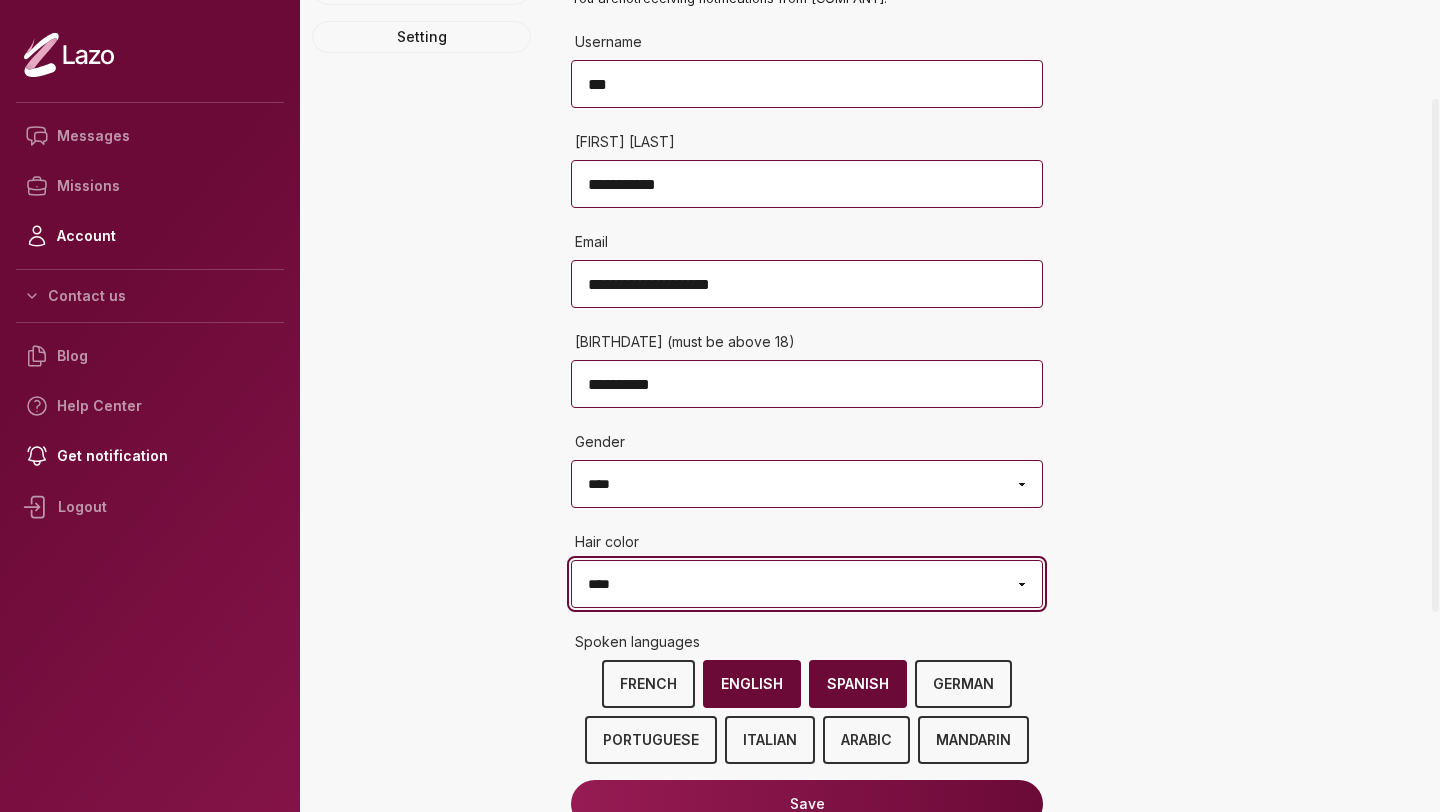 click on "**********" at bounding box center (807, 584) 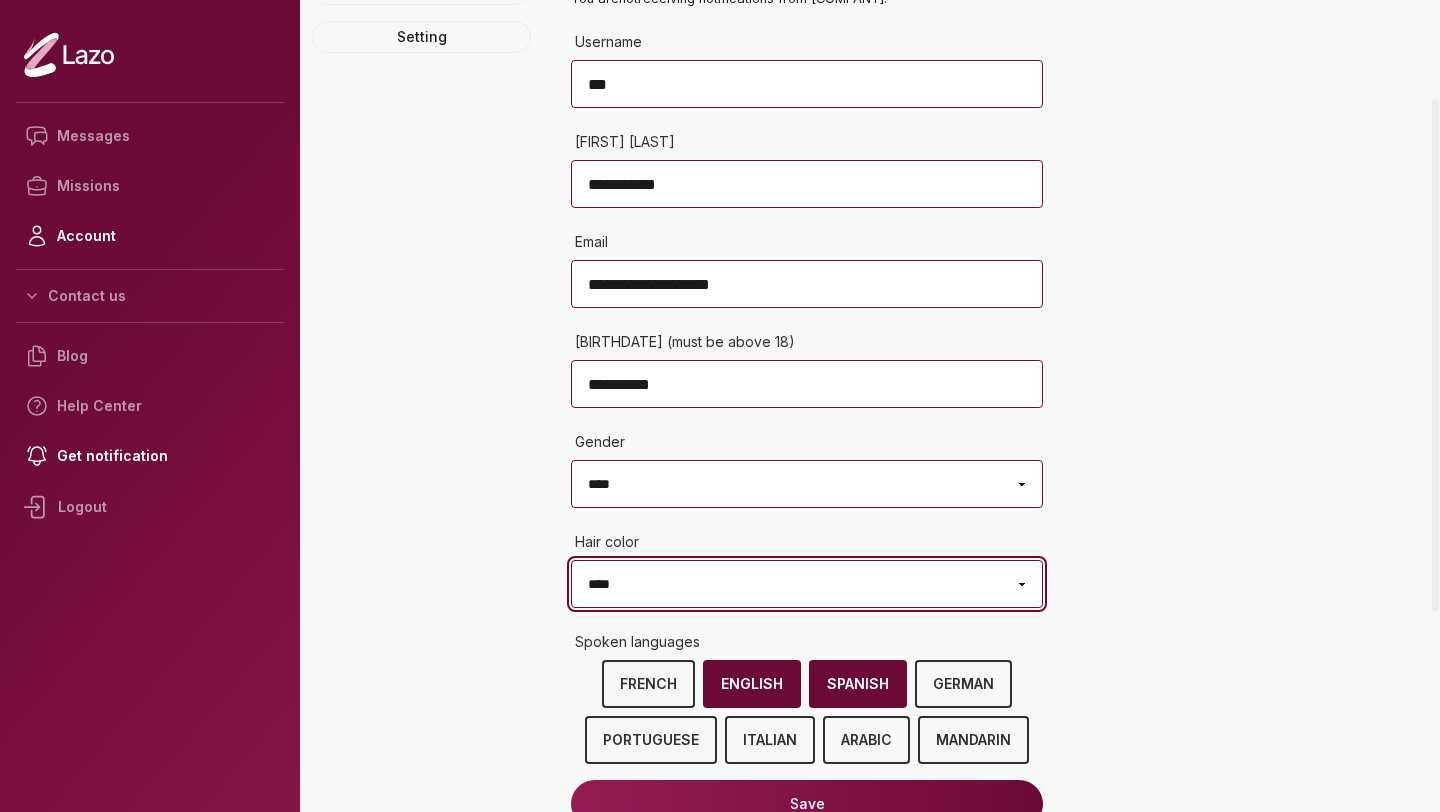 click on "**********" at bounding box center [807, 584] 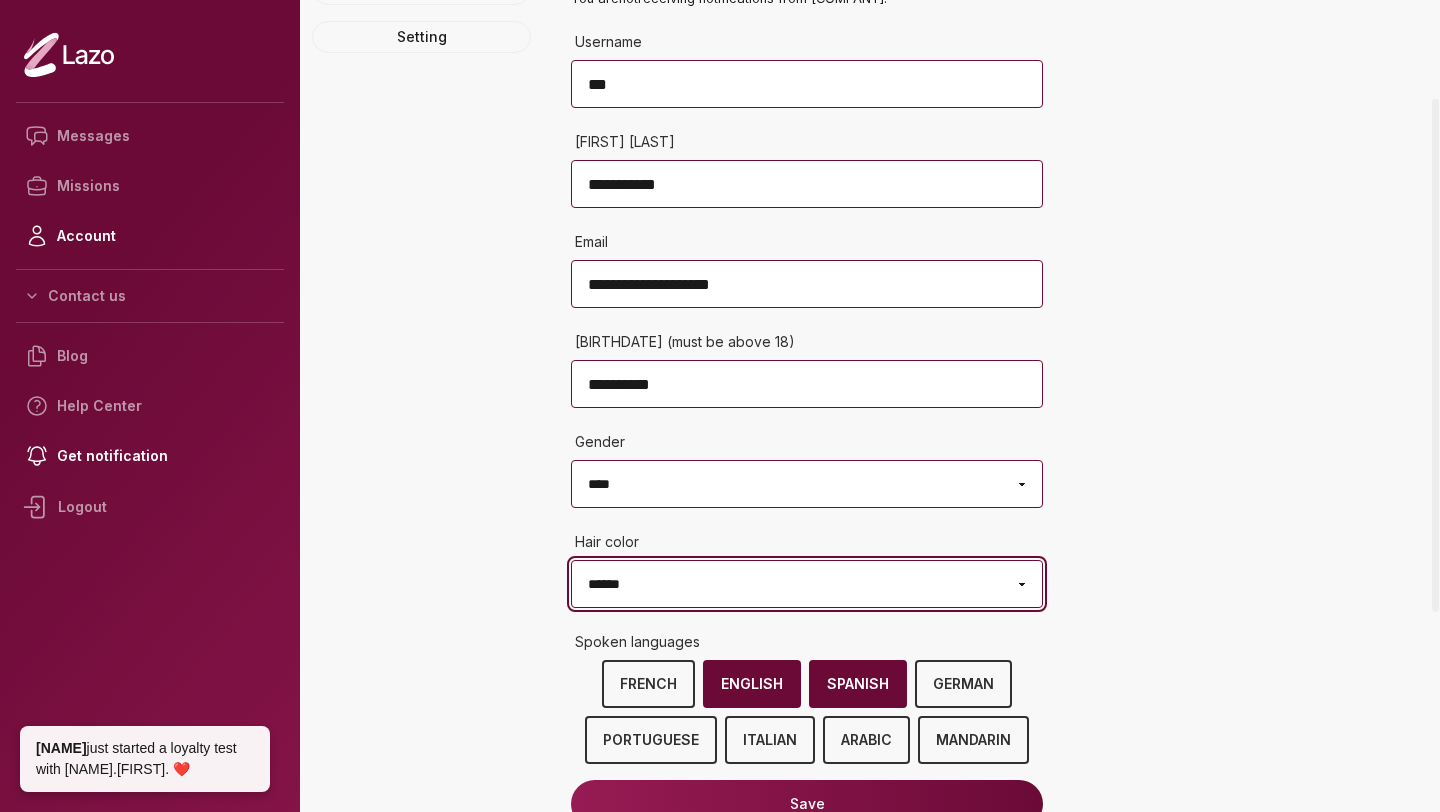 click on "**********" at bounding box center [807, 584] 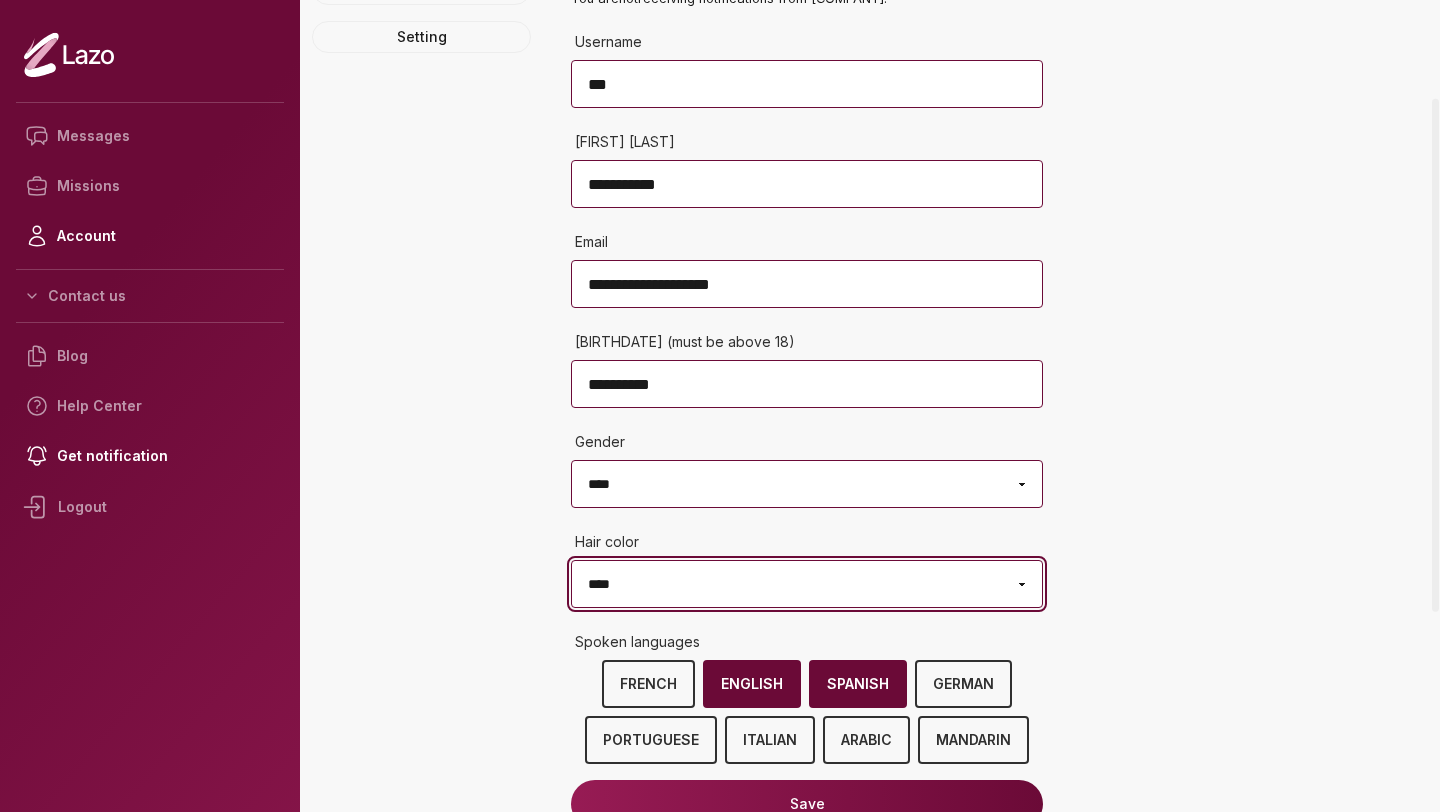 click on "**********" at bounding box center (807, 584) 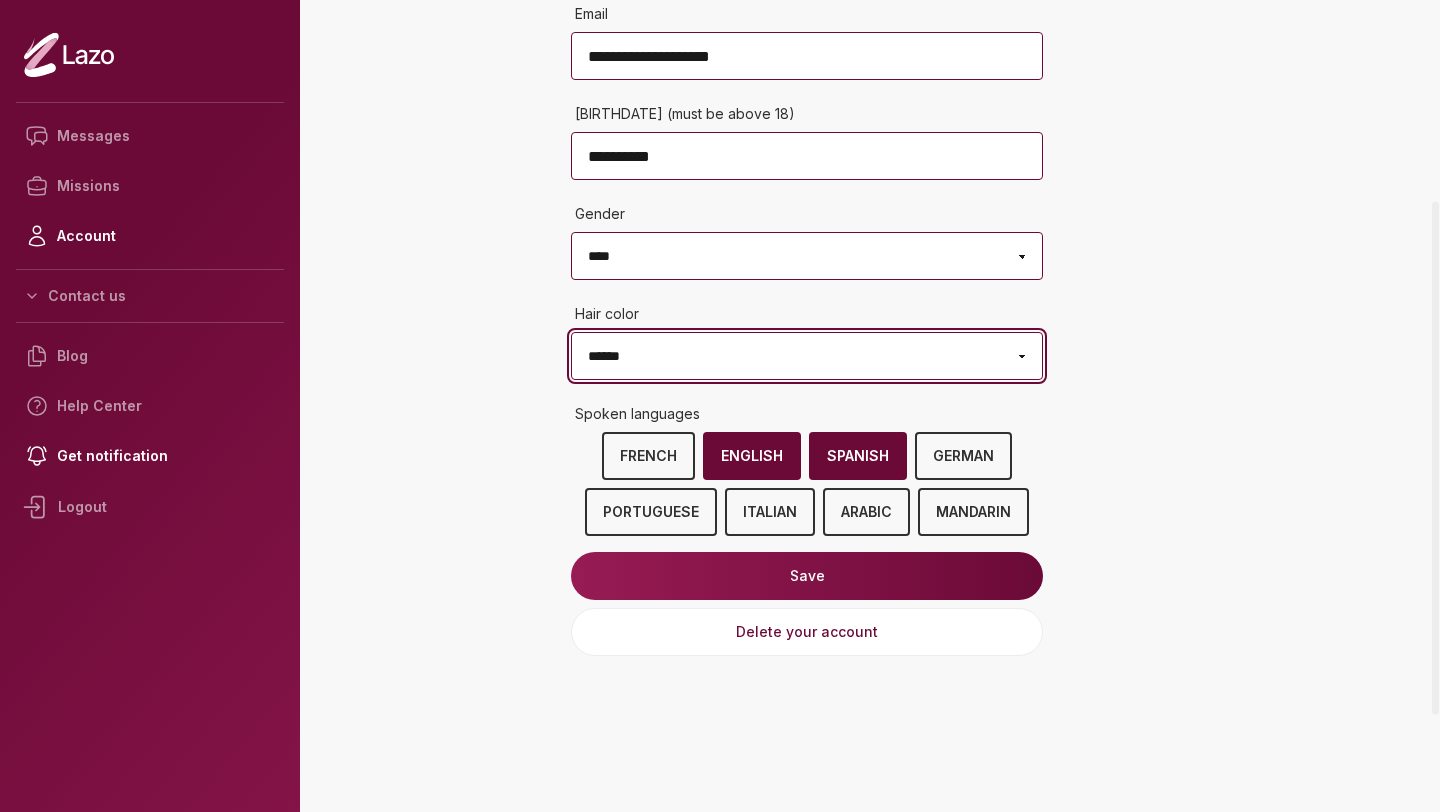 scroll, scrollTop: 471, scrollLeft: 0, axis: vertical 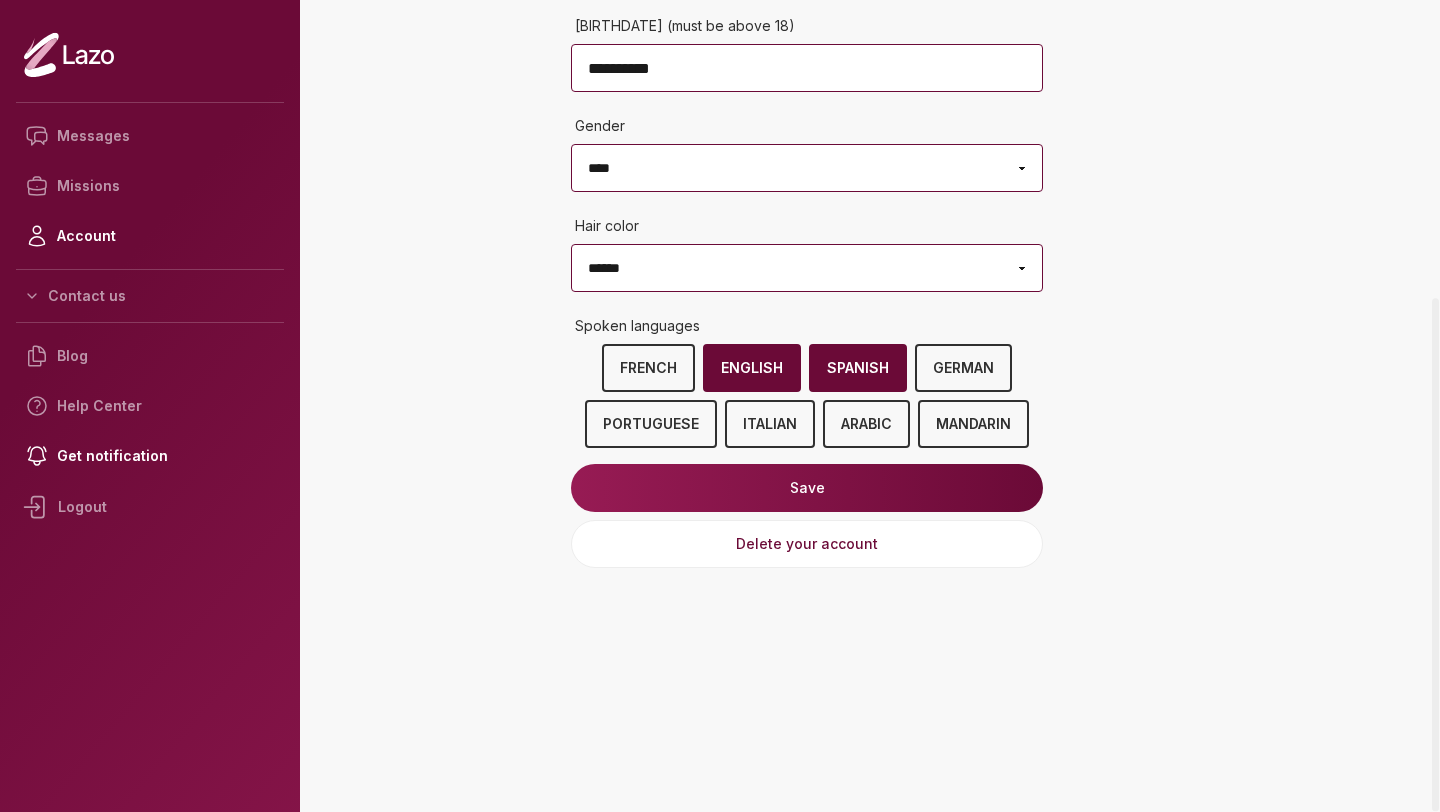 click on "Save" at bounding box center [807, 488] 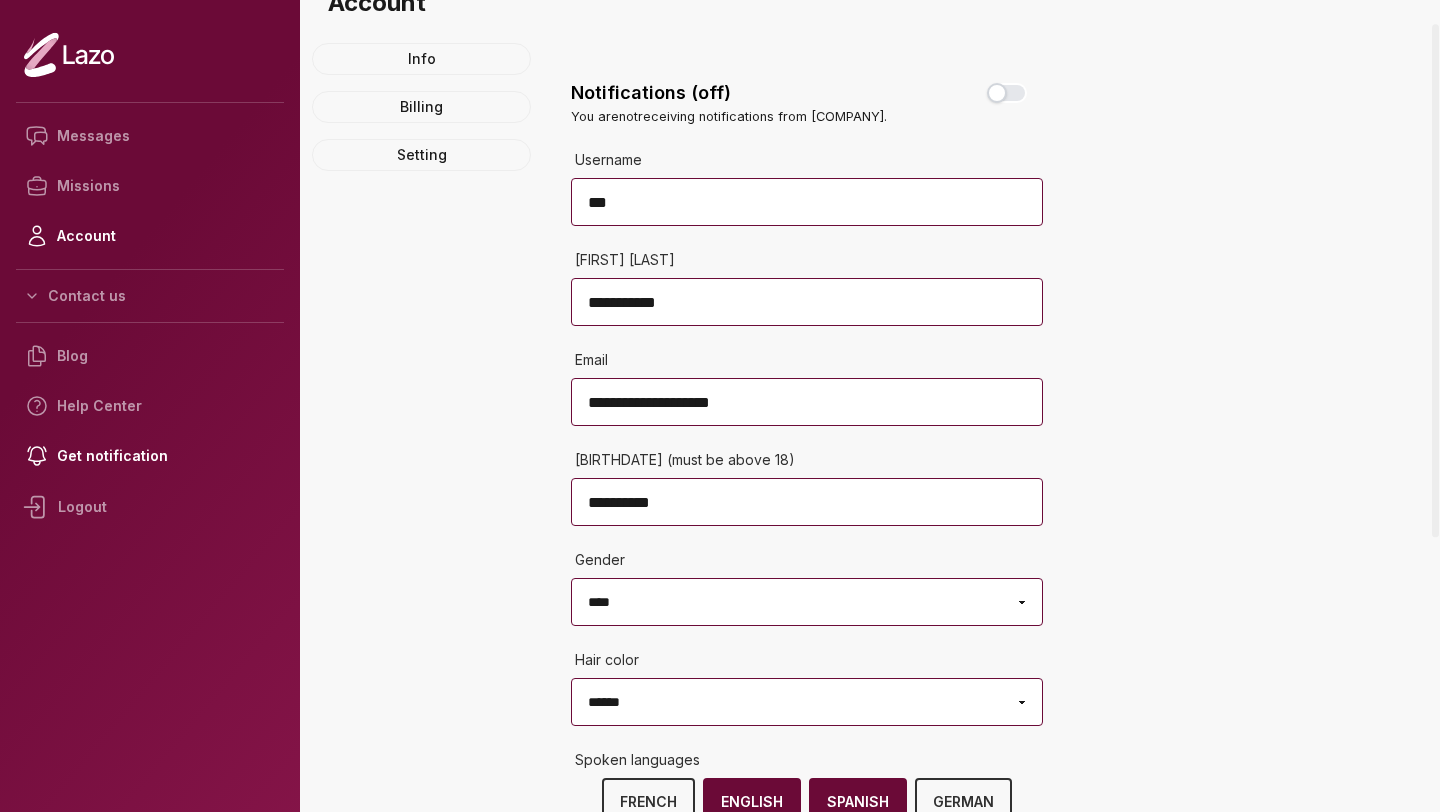 scroll, scrollTop: 0, scrollLeft: 0, axis: both 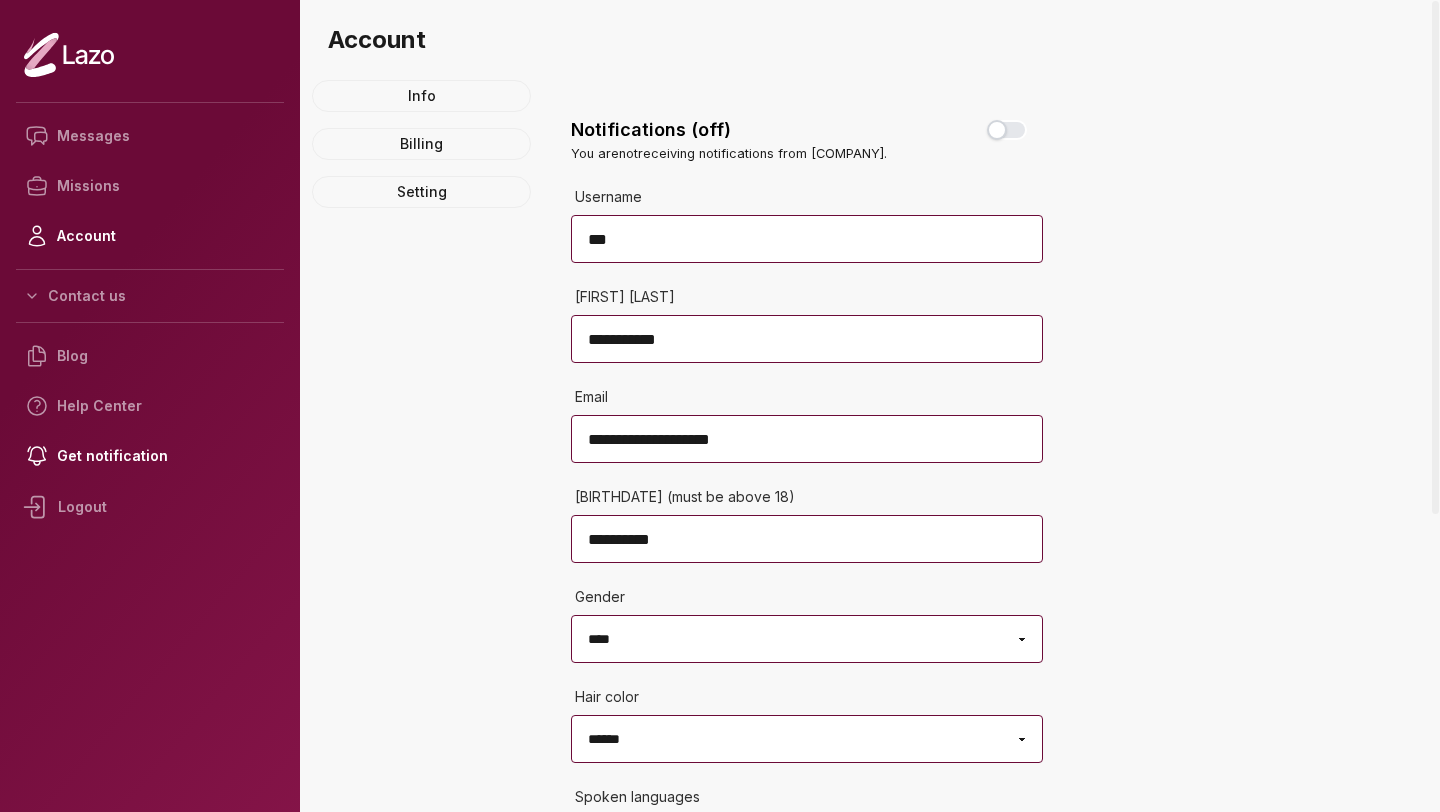 click on "Use setting" at bounding box center [1007, 130] 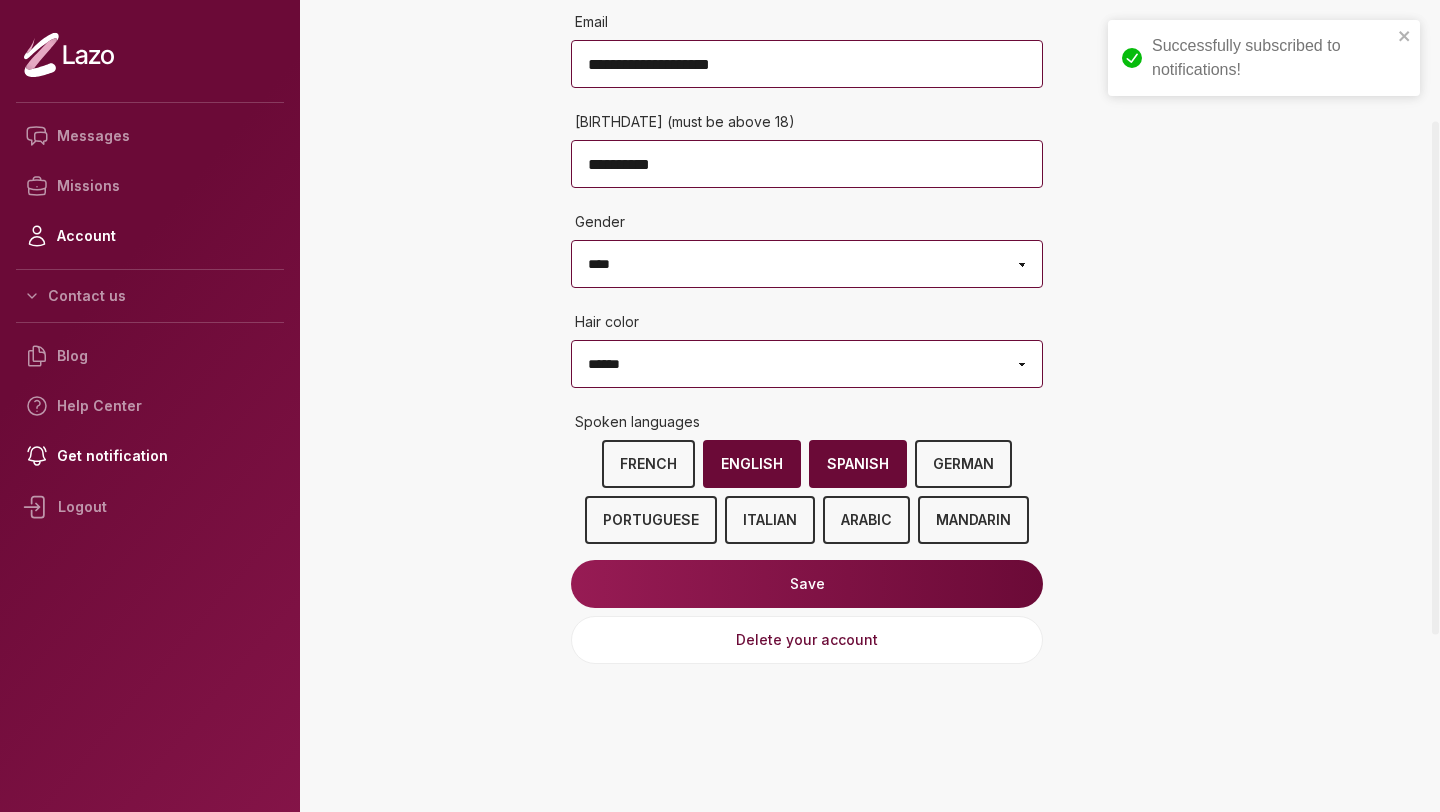 scroll, scrollTop: 471, scrollLeft: 0, axis: vertical 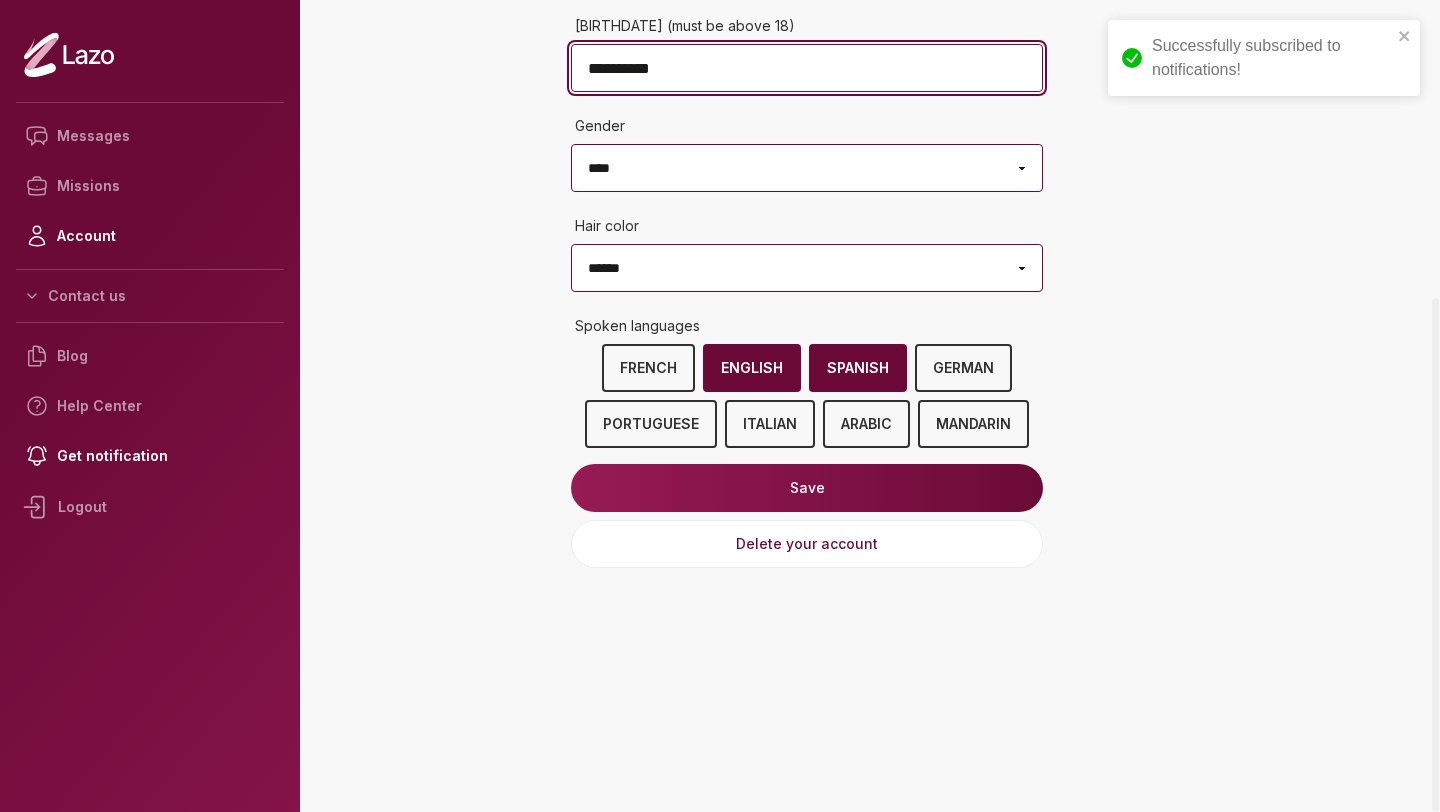 click on "**********" at bounding box center (807, 68) 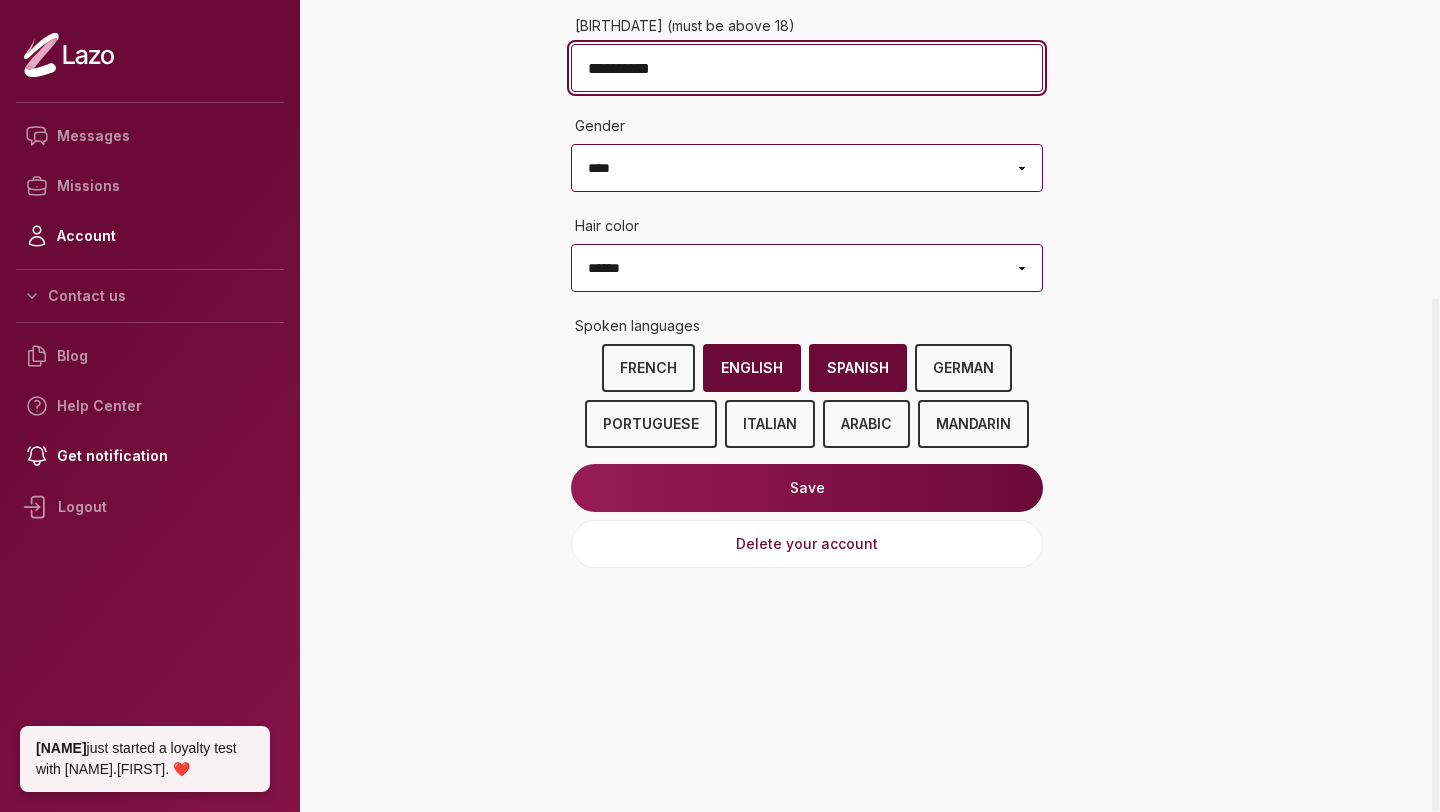 type on "**********" 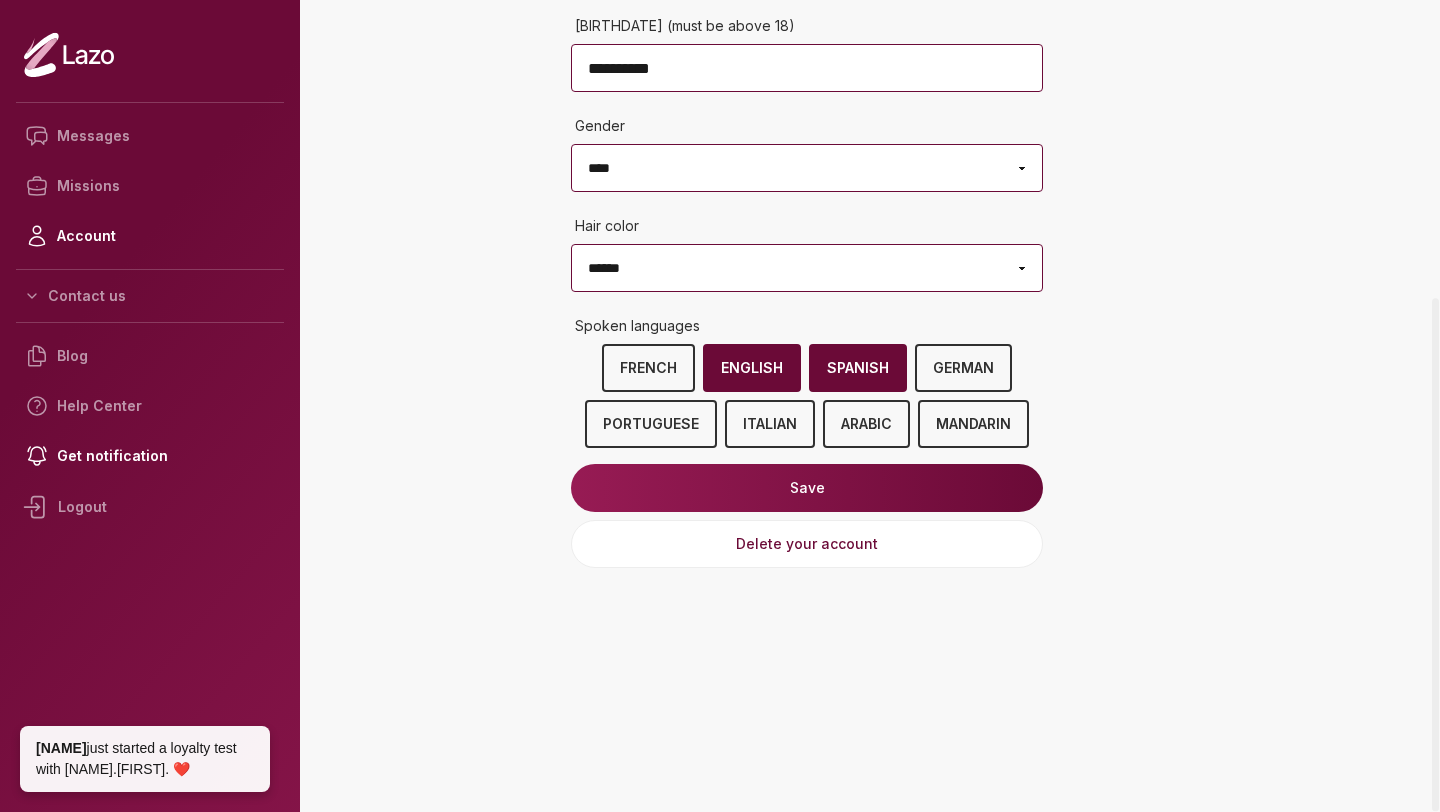 click on "Save" at bounding box center (807, 488) 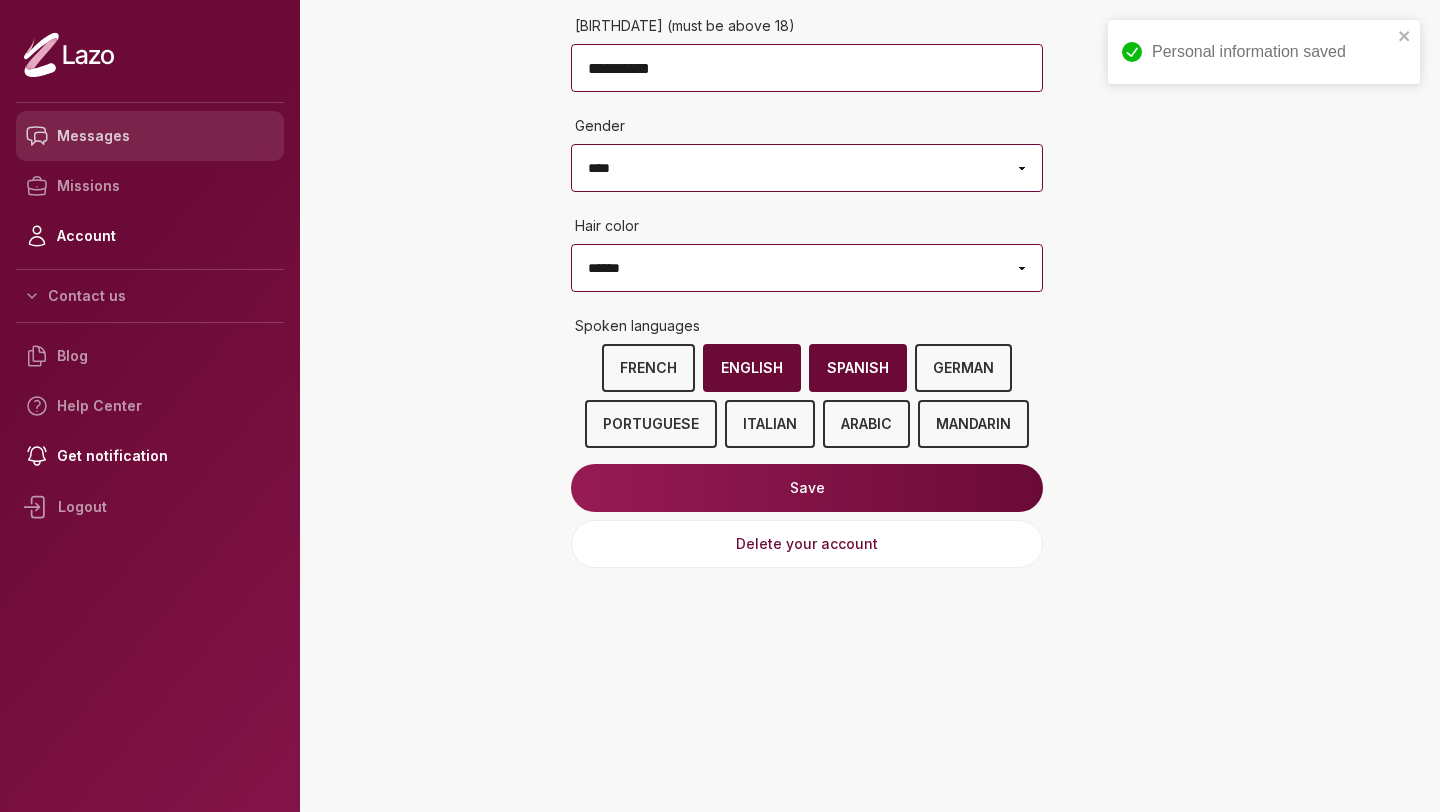 click on "Messages" at bounding box center [150, 136] 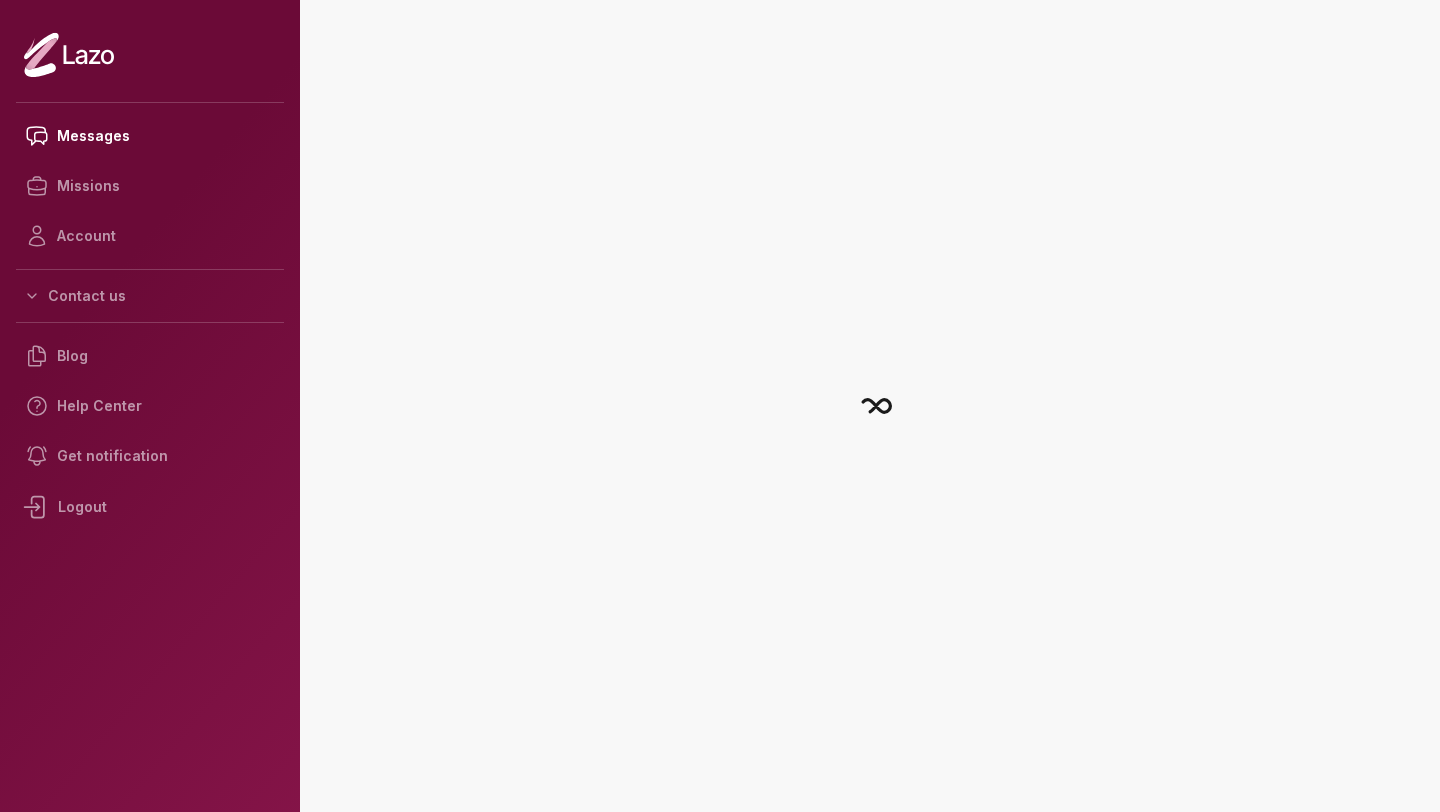 scroll, scrollTop: 0, scrollLeft: 0, axis: both 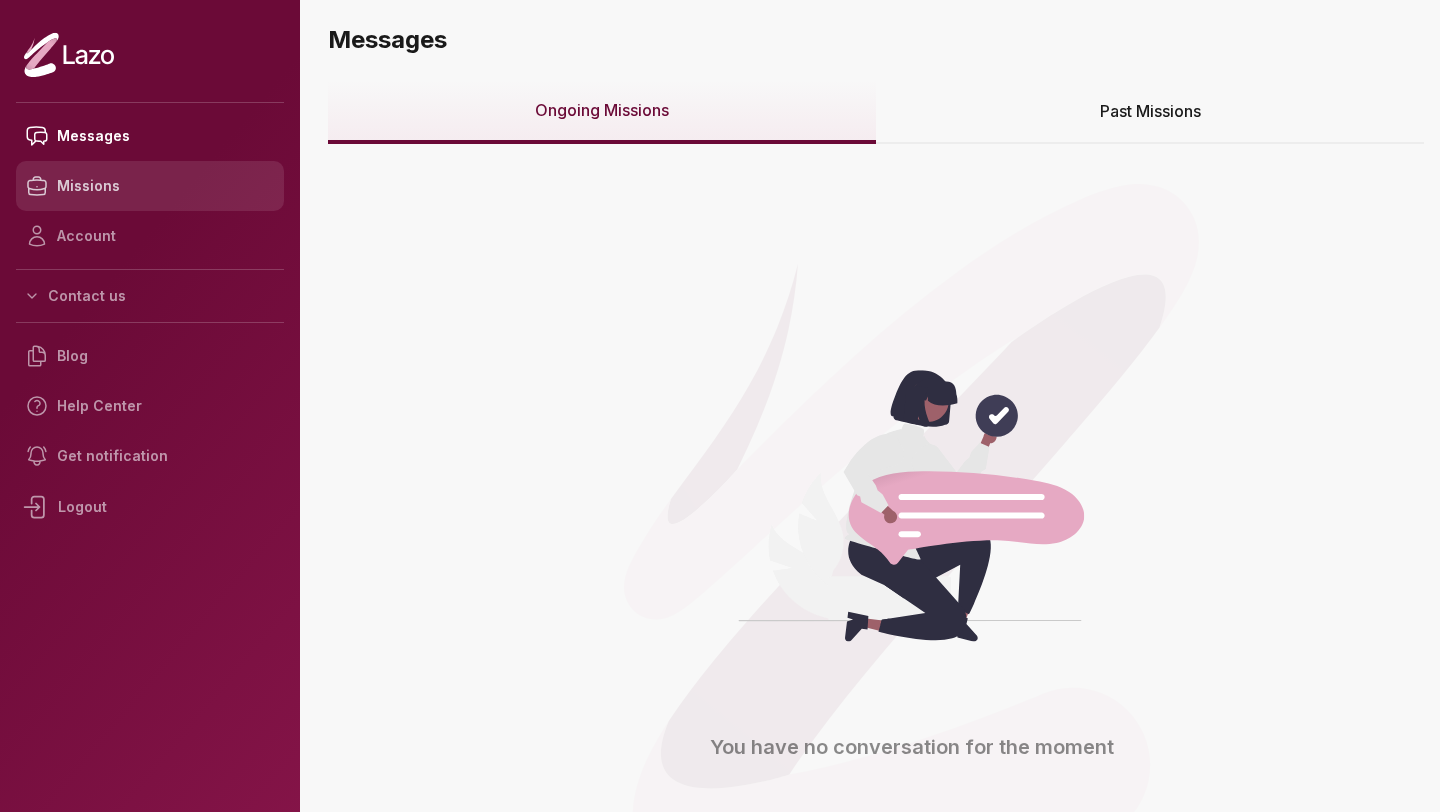 click on "Missions" at bounding box center (150, 186) 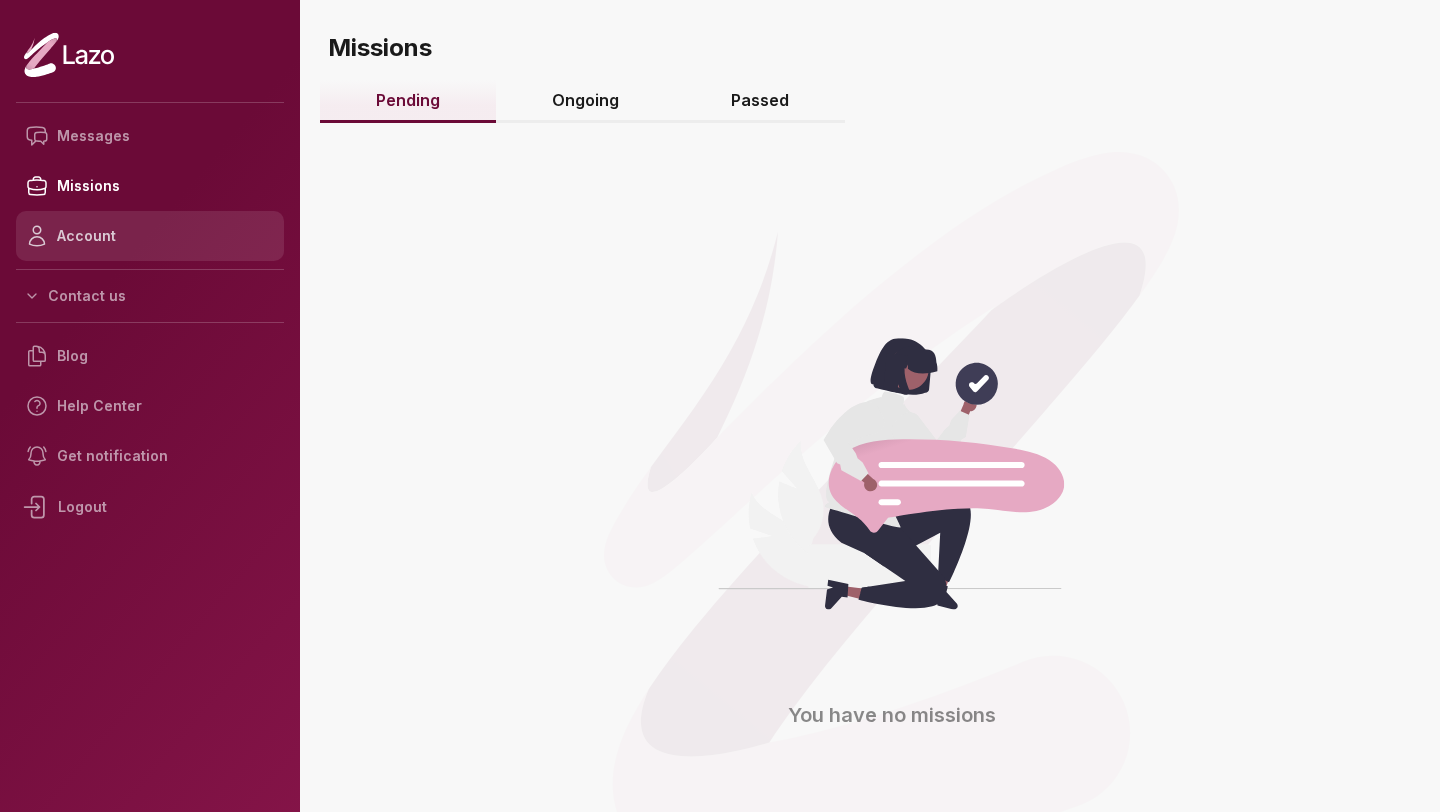 click on "Account" at bounding box center [150, 236] 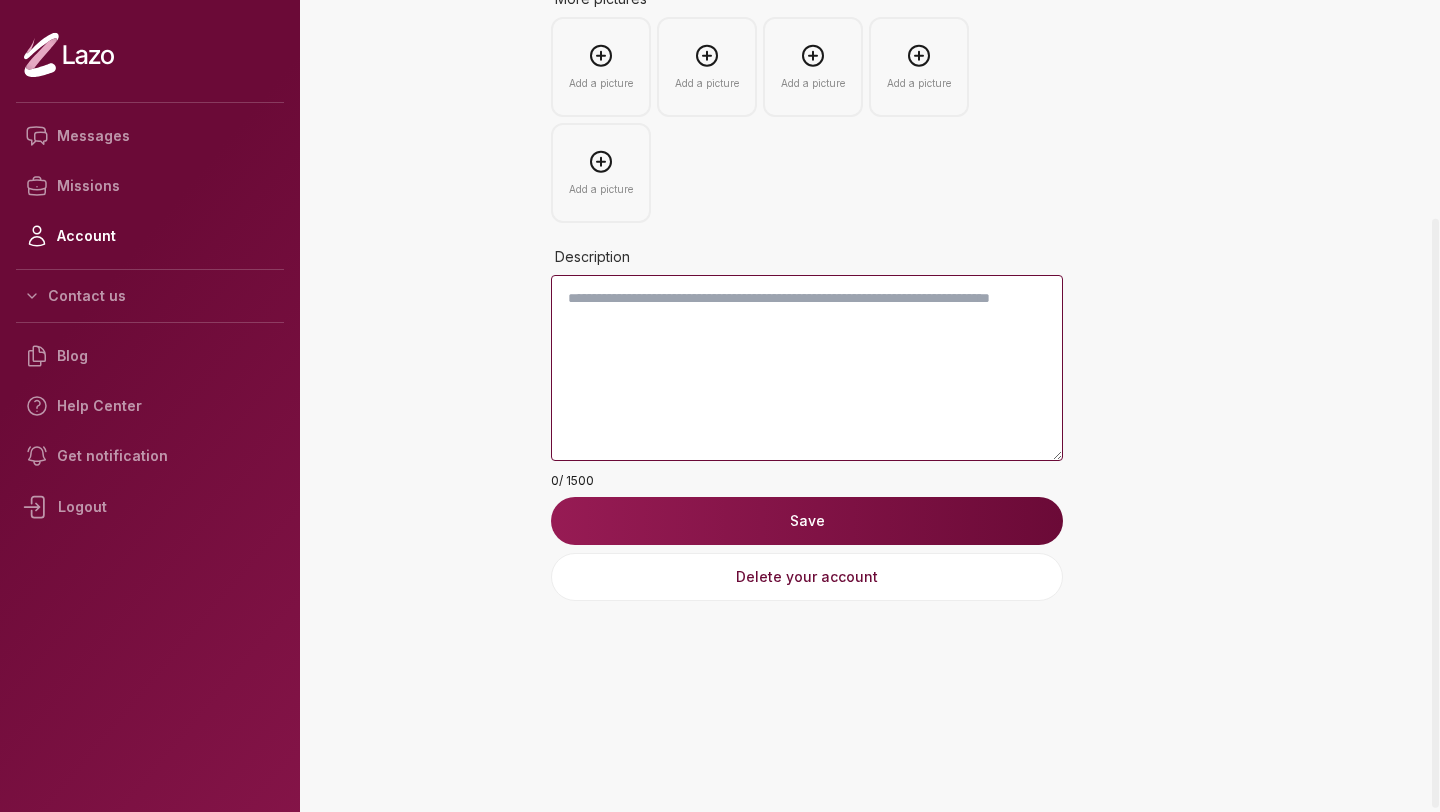 scroll, scrollTop: 304, scrollLeft: 0, axis: vertical 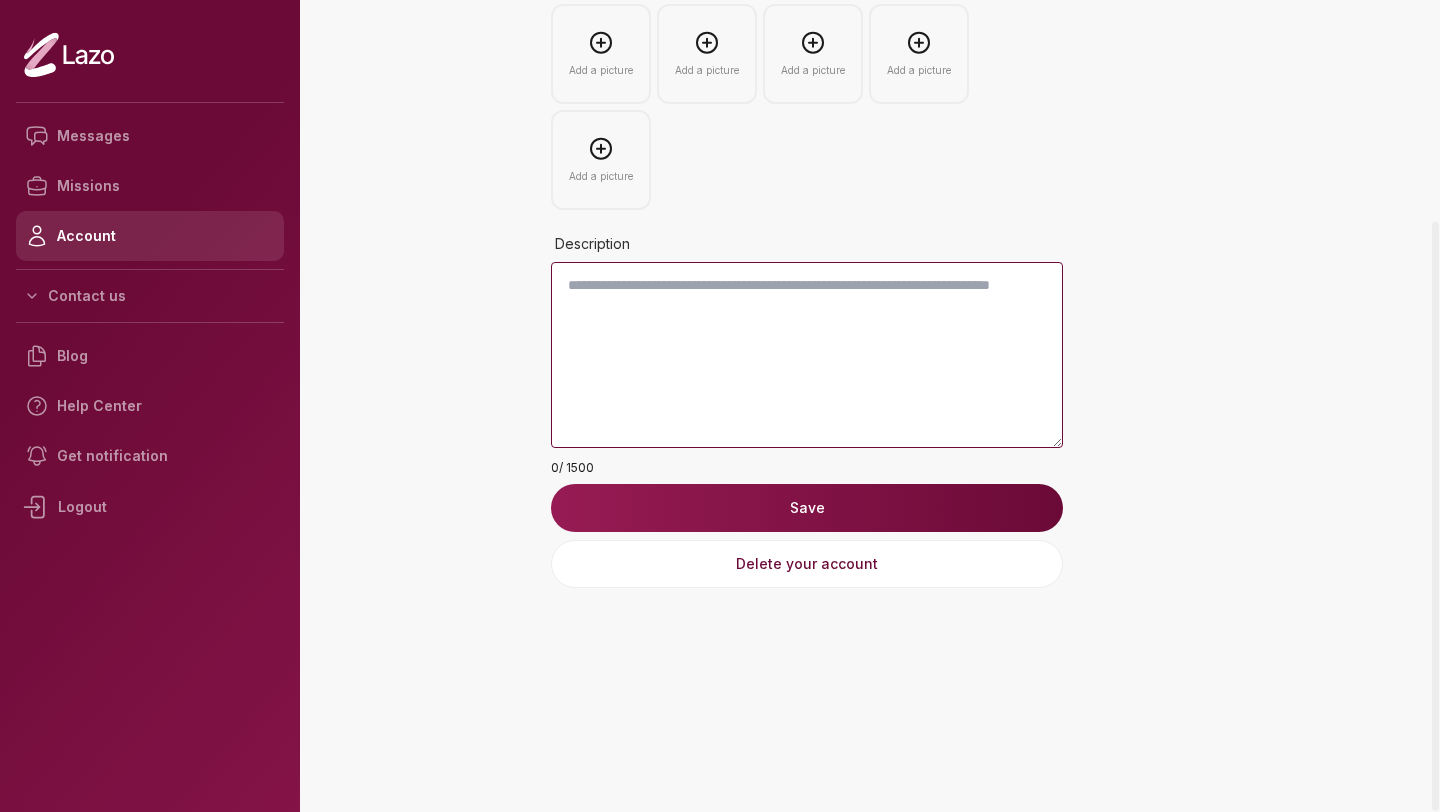 click on "Account" at bounding box center [150, 236] 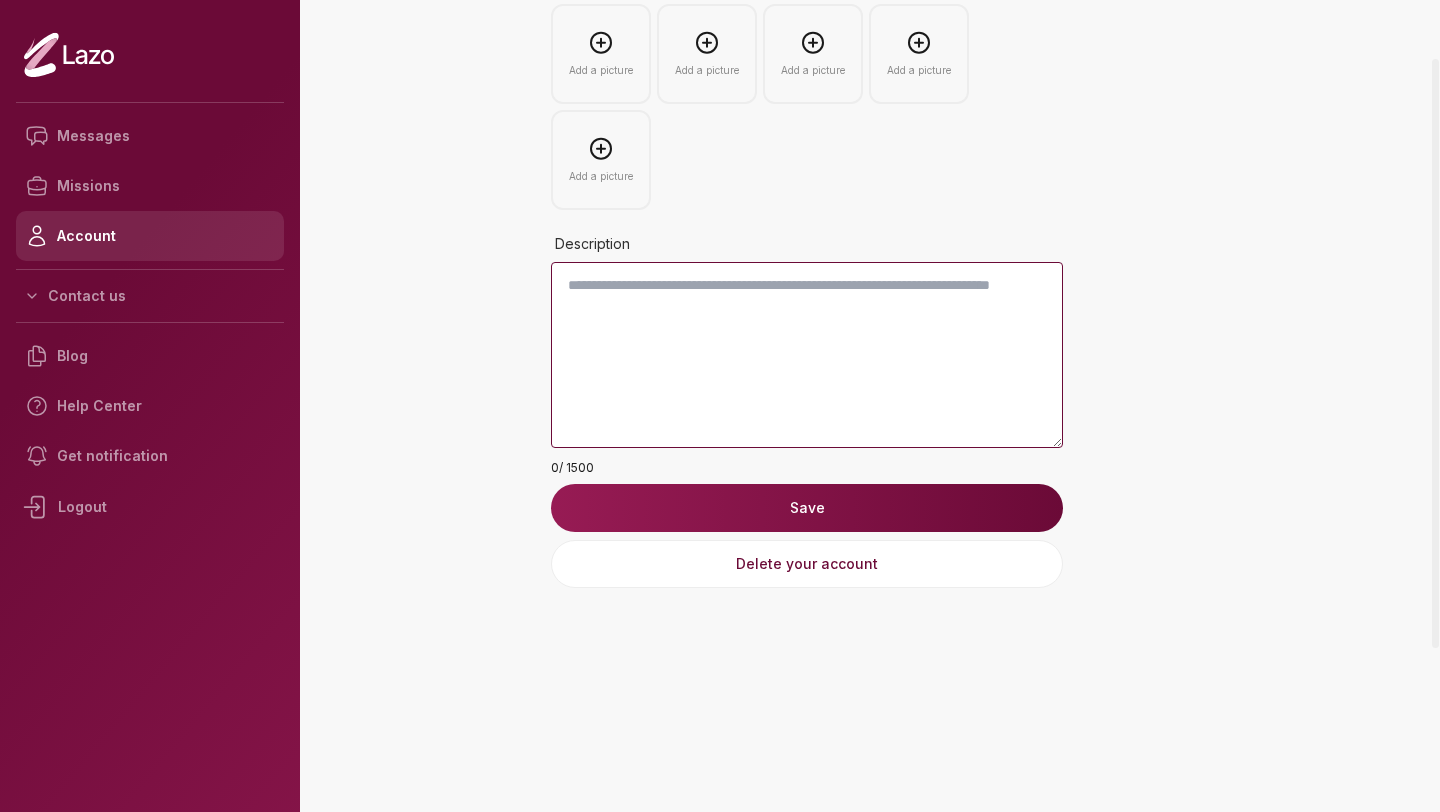 scroll, scrollTop: 80, scrollLeft: 0, axis: vertical 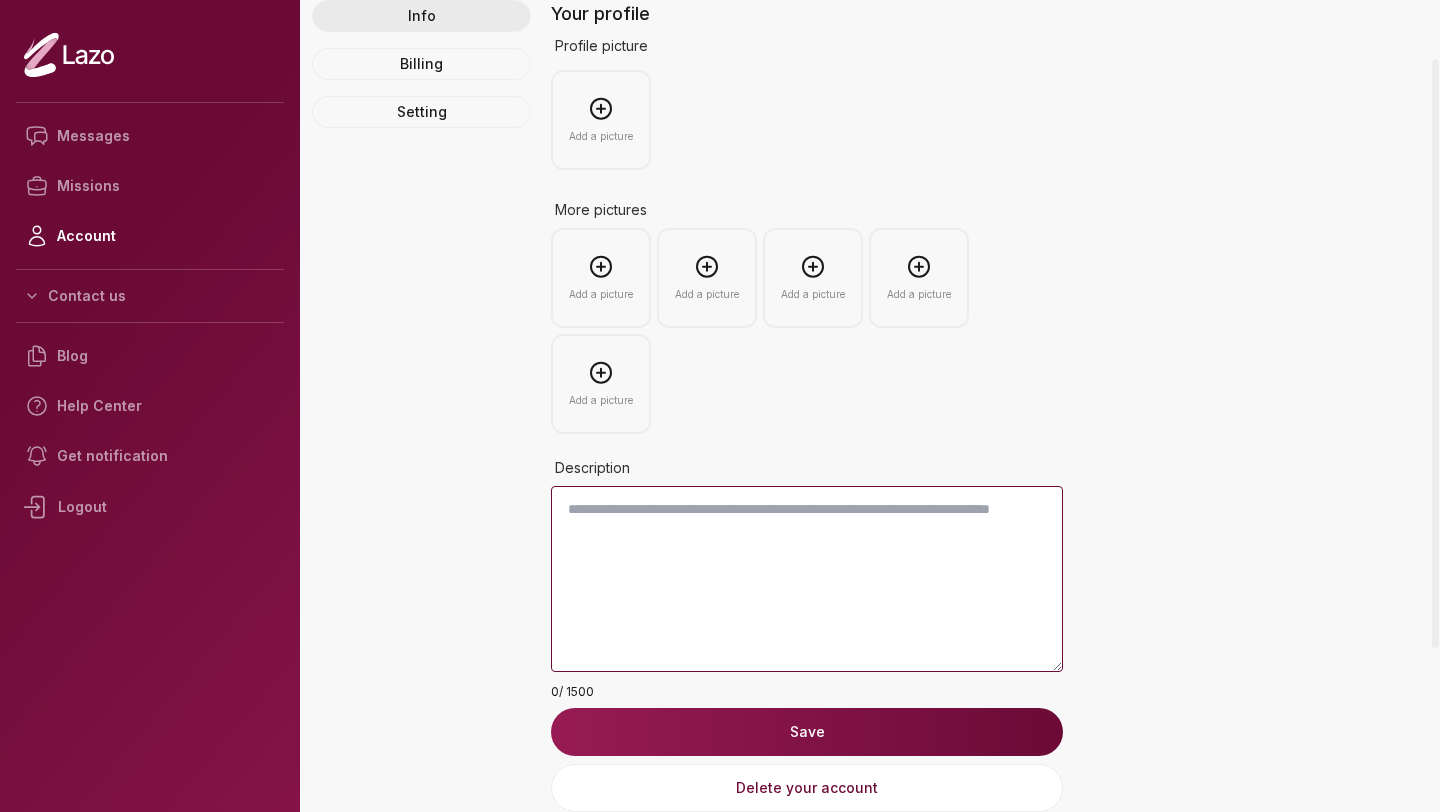 click on "Info" at bounding box center (421, 16) 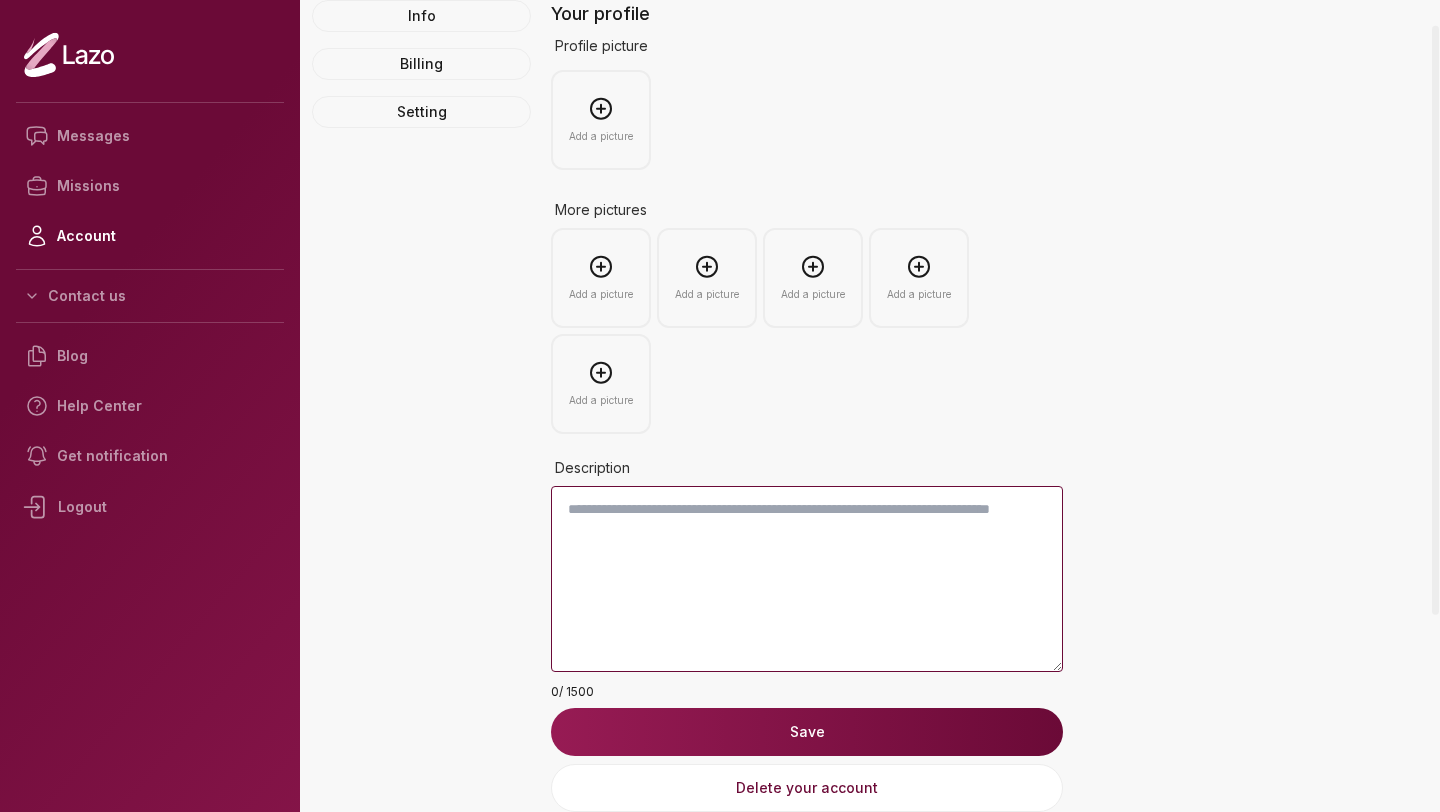 scroll, scrollTop: 0, scrollLeft: 0, axis: both 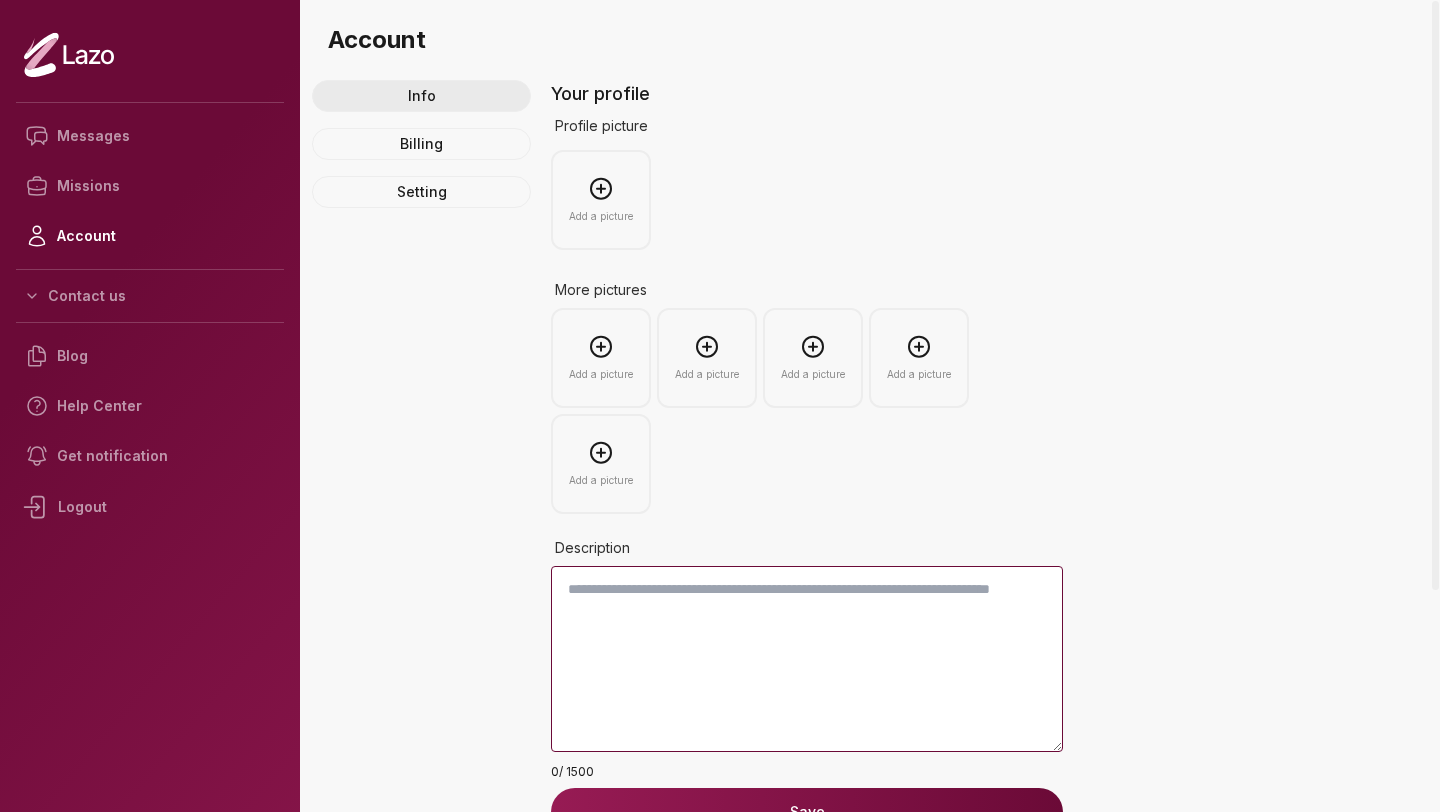 click on "Info" at bounding box center (421, 96) 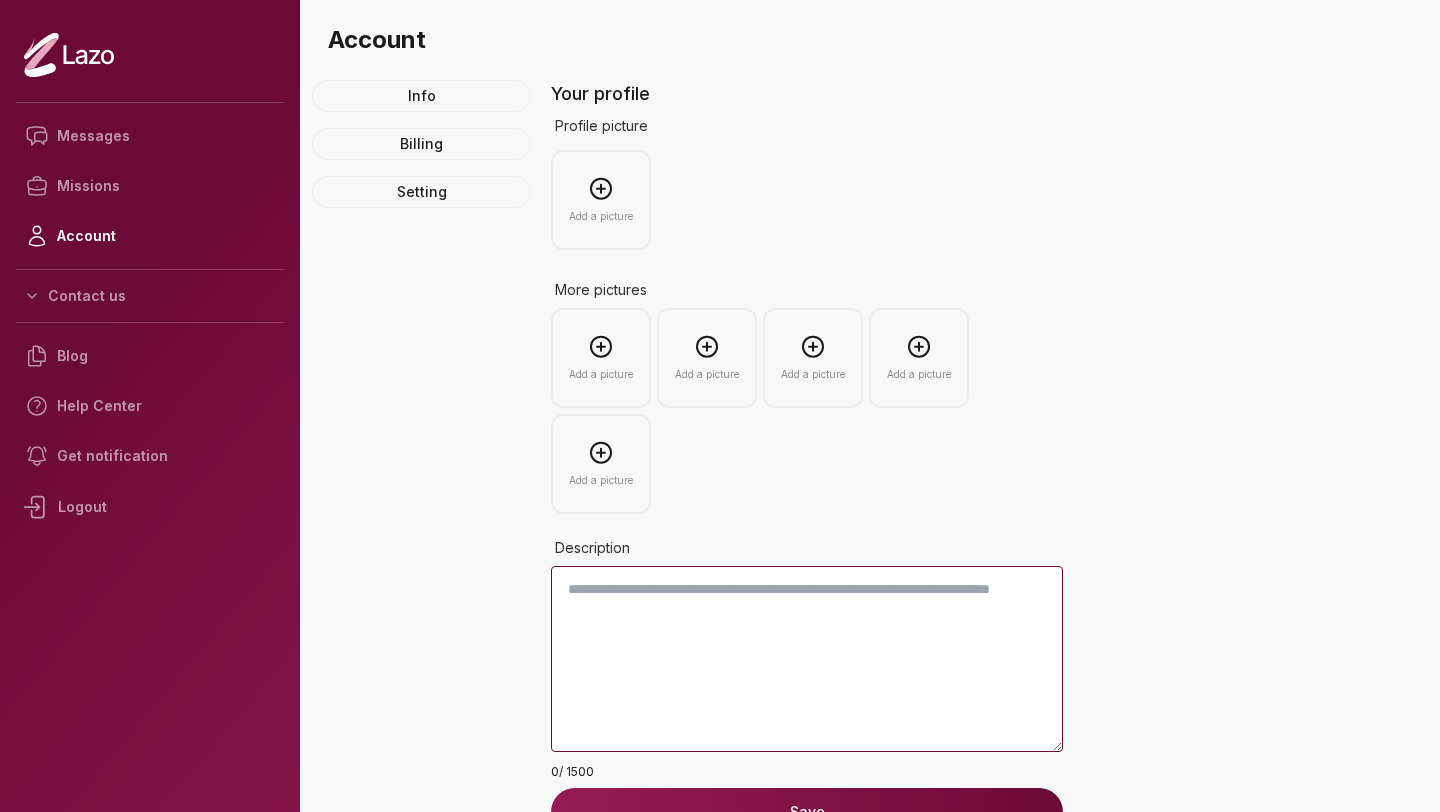 click 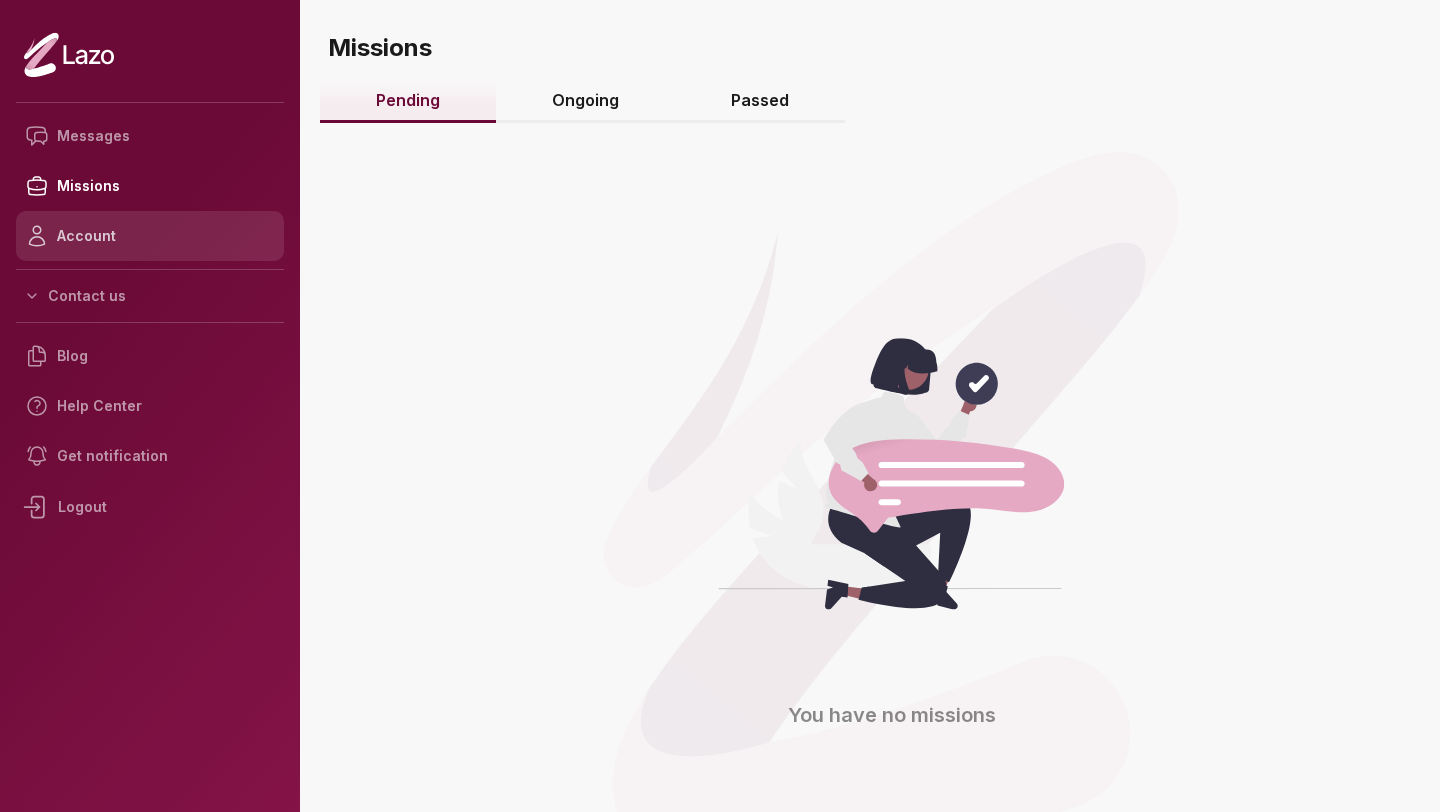 click on "Account" at bounding box center (150, 236) 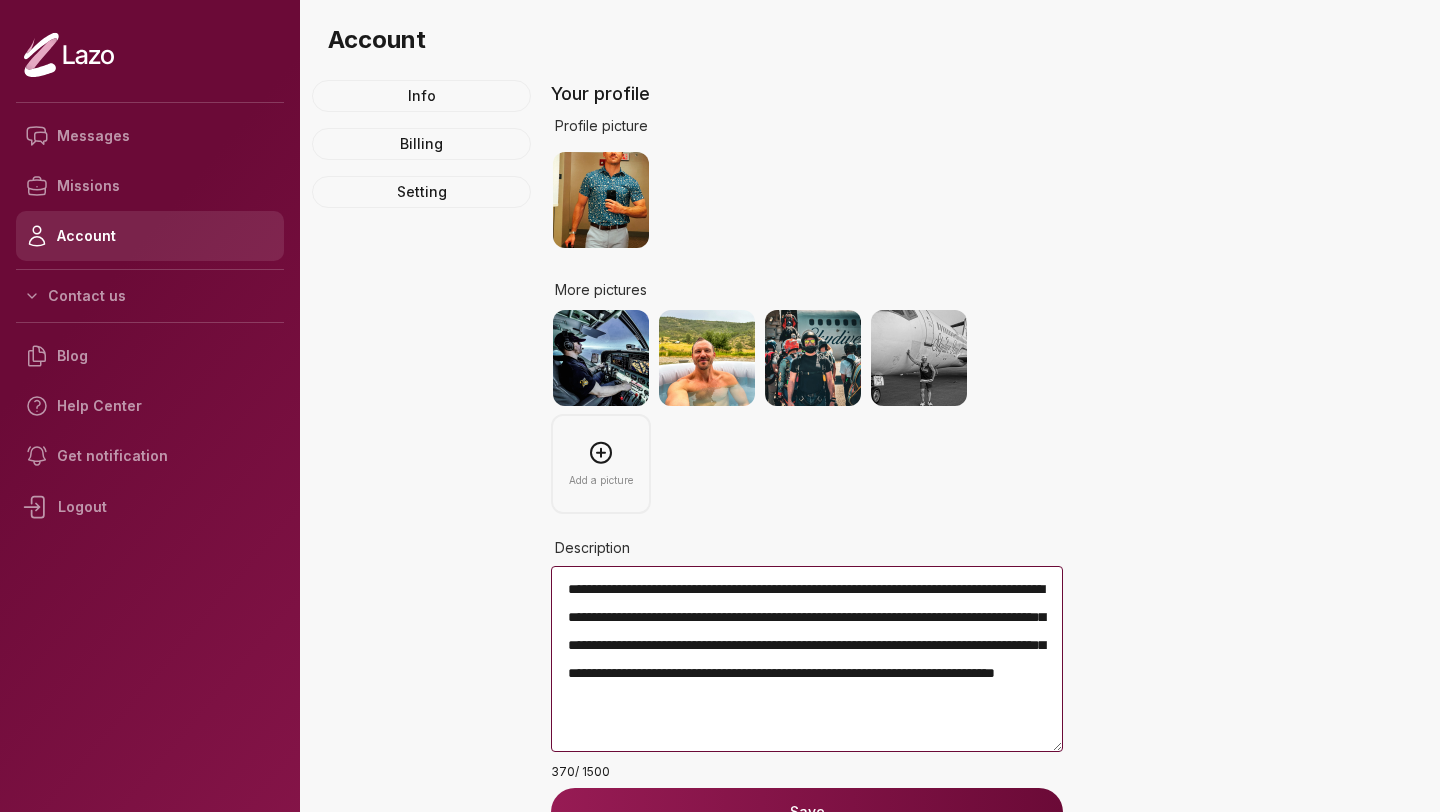 click on "Account" at bounding box center (150, 236) 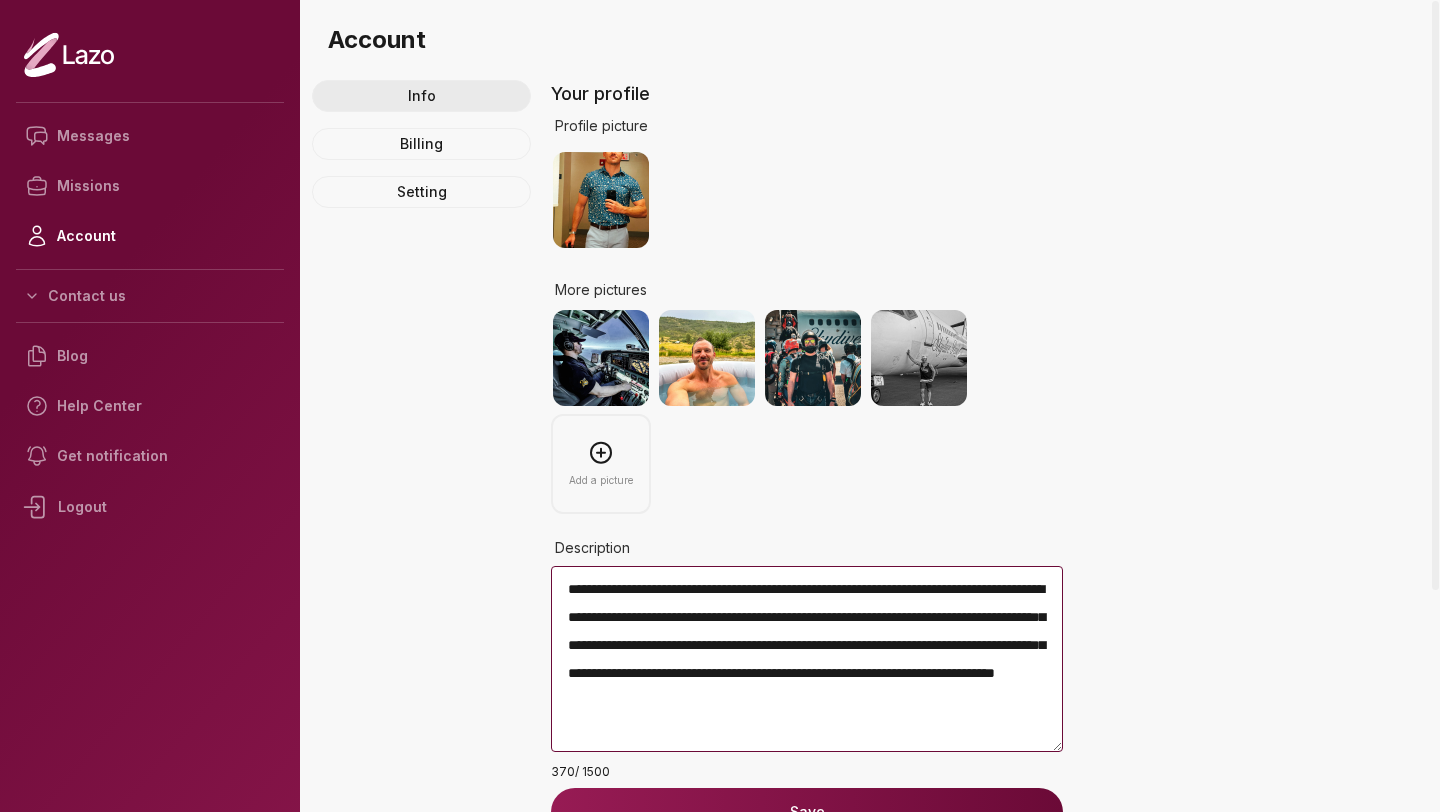 click on "Info" at bounding box center (421, 96) 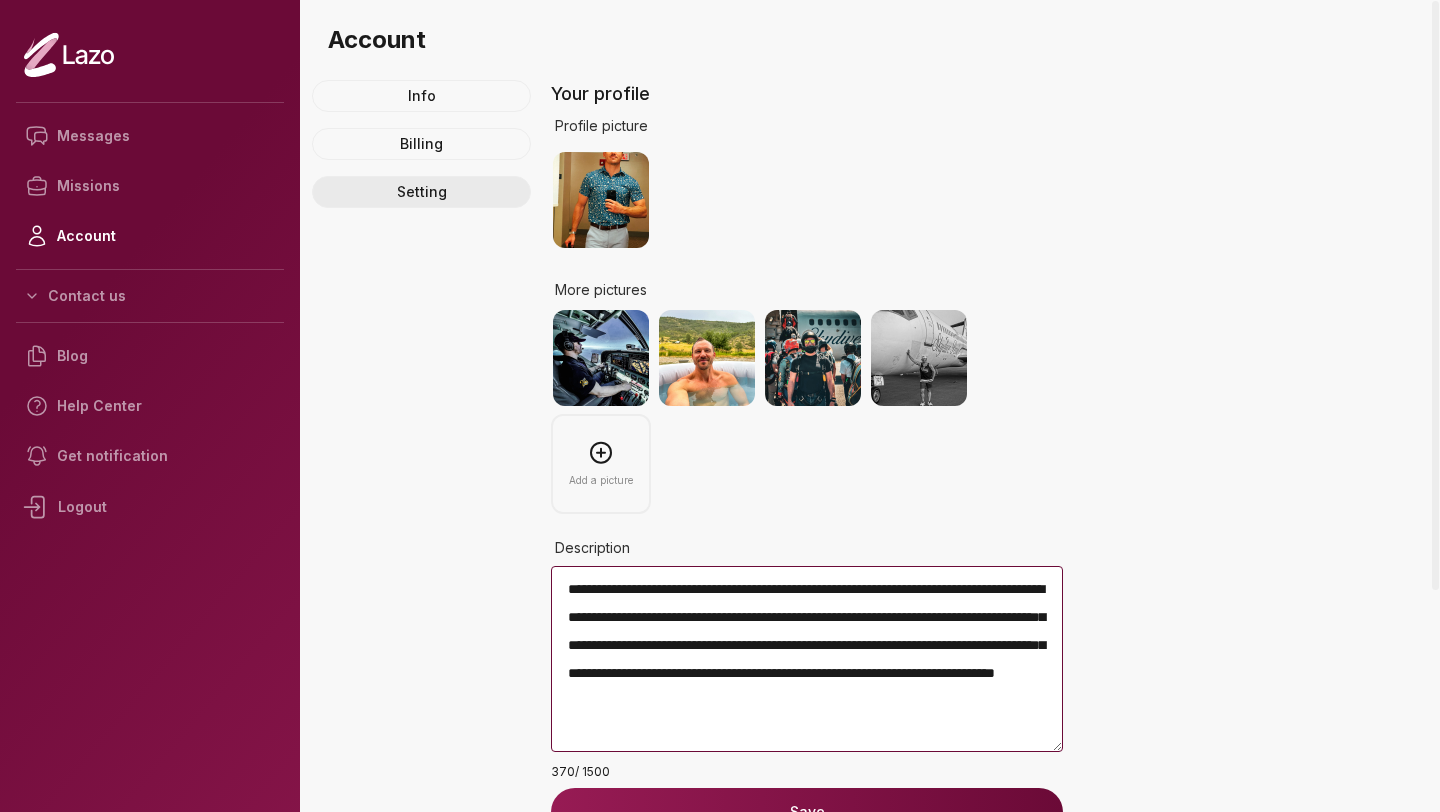 click on "Setting" at bounding box center [421, 192] 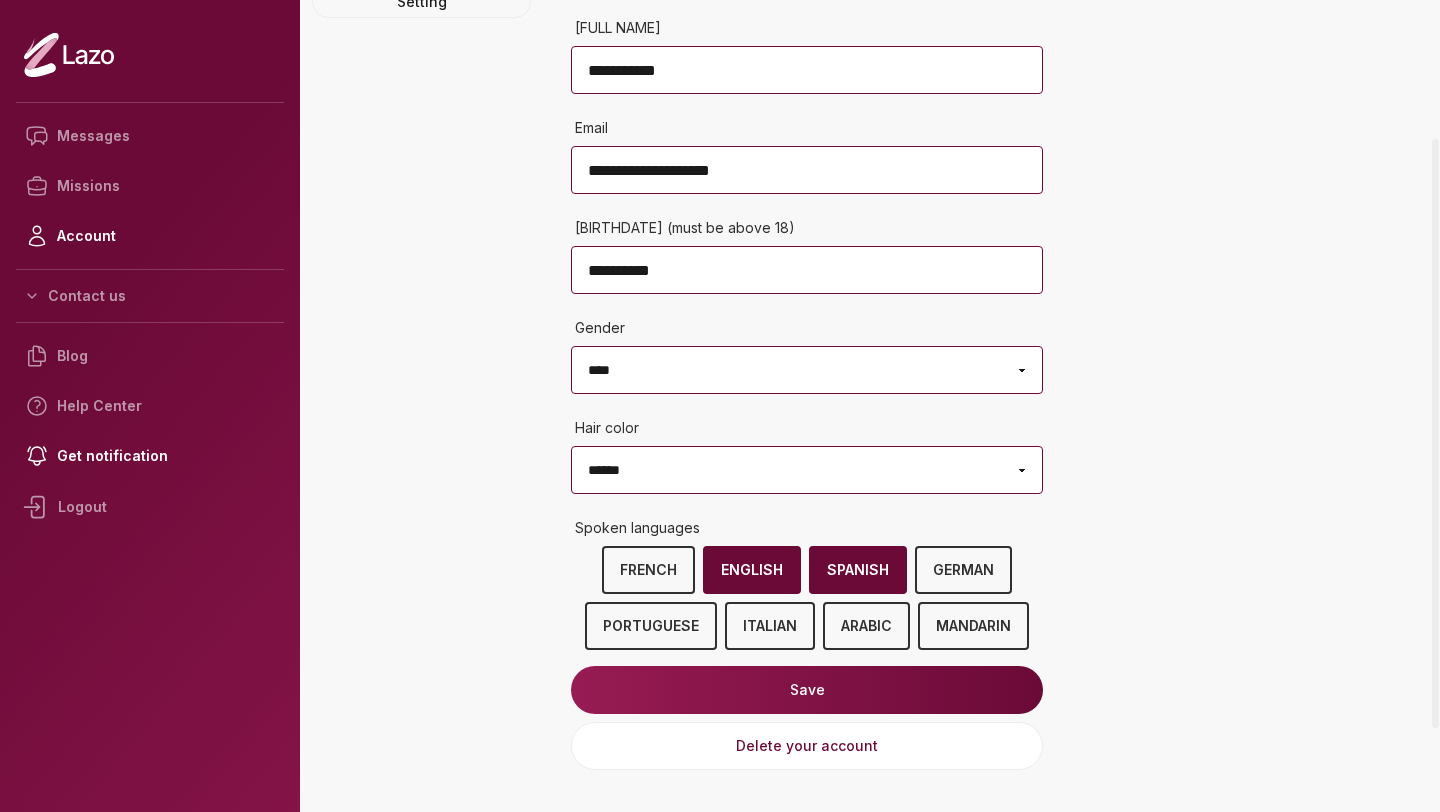 scroll, scrollTop: 392, scrollLeft: 0, axis: vertical 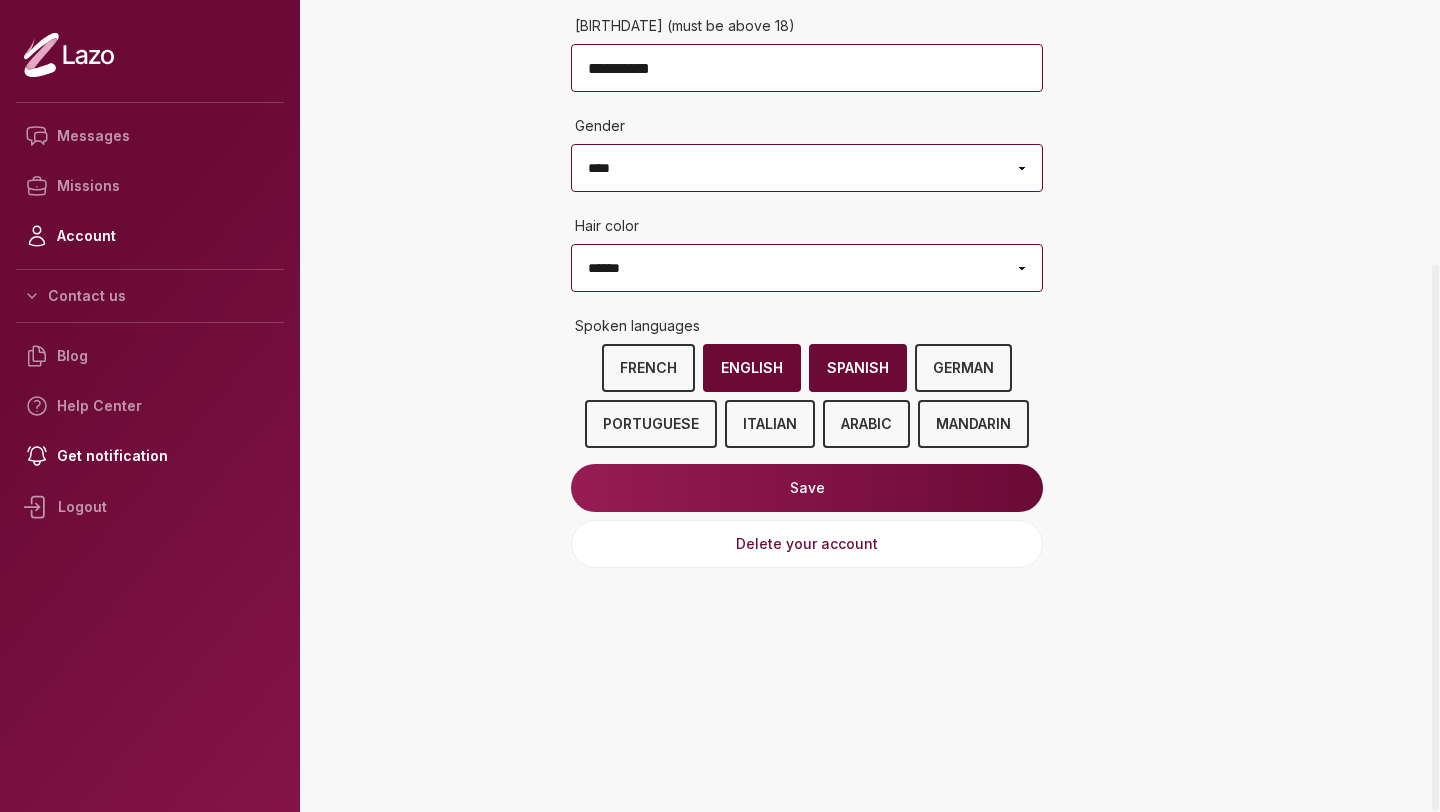 click on "Save" at bounding box center (807, 488) 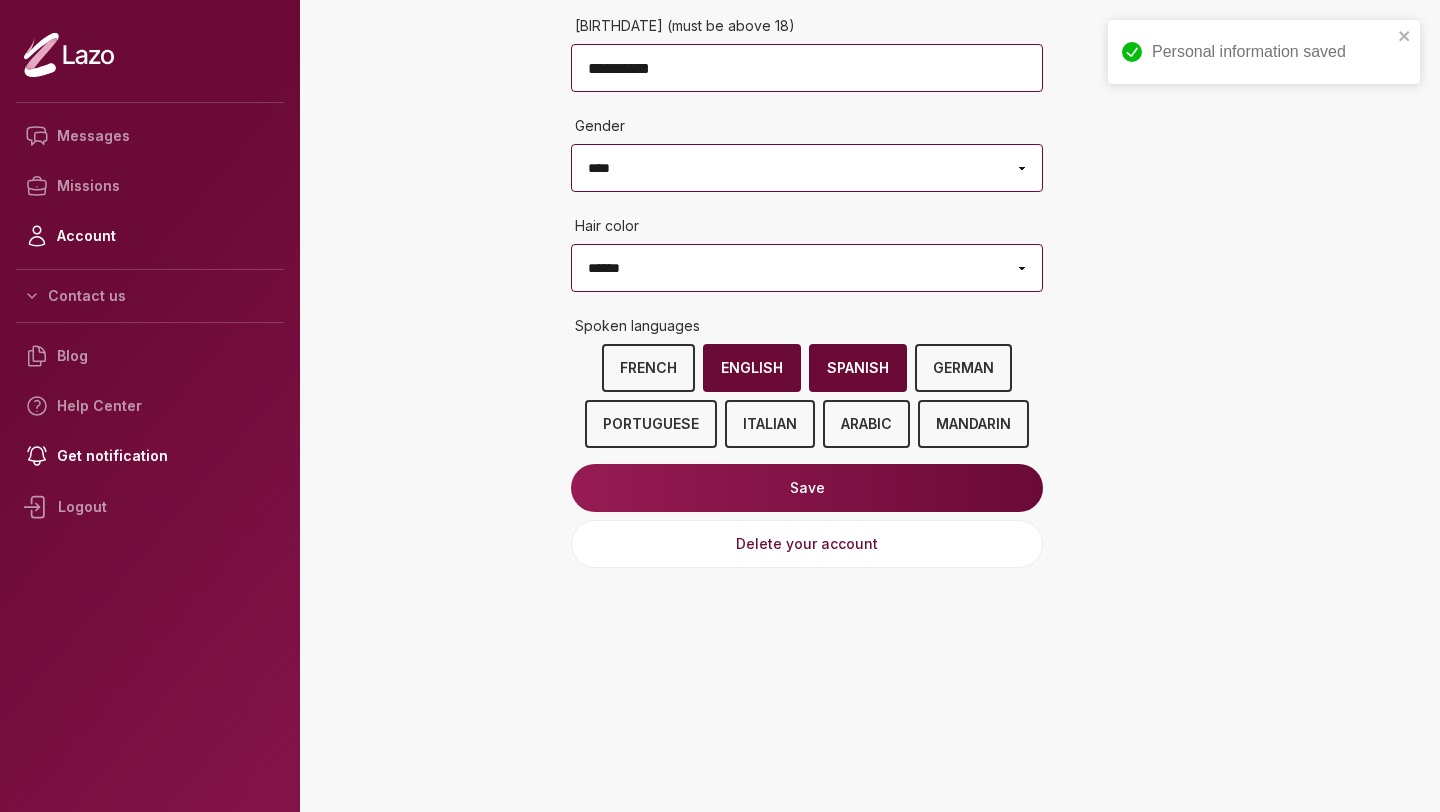 click on "Logout" at bounding box center [150, 507] 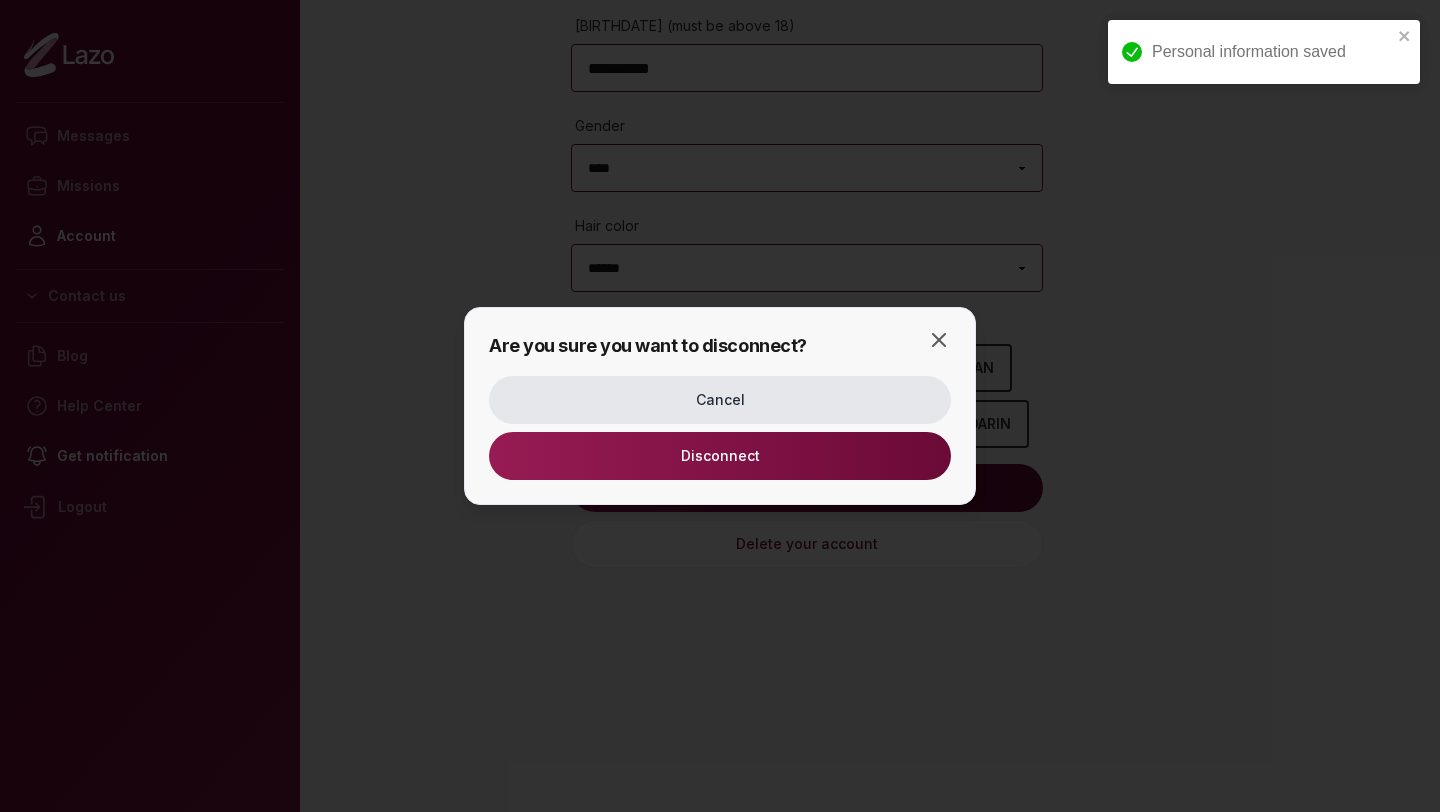 click on "Disconnect" at bounding box center (720, 456) 